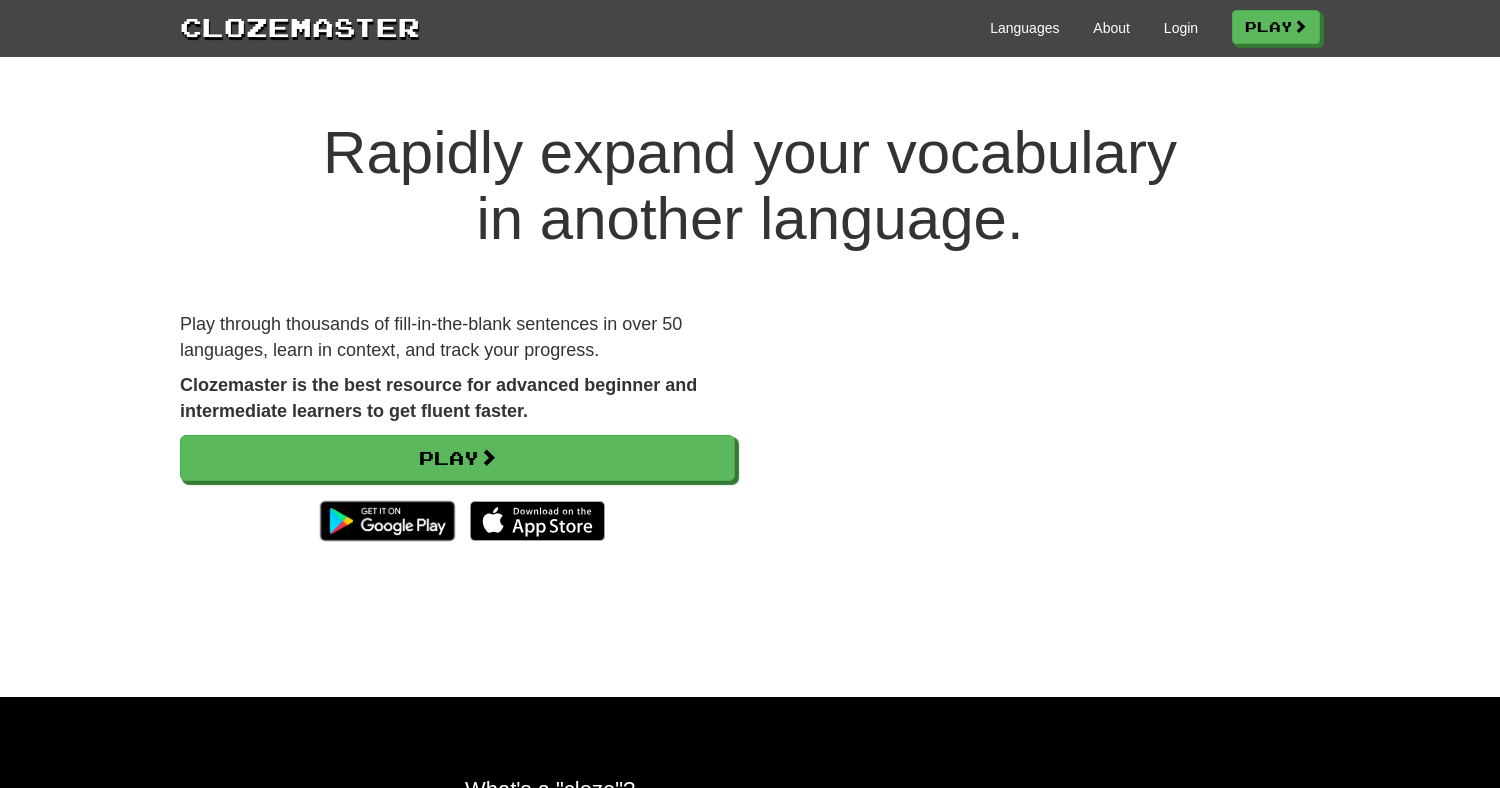 scroll, scrollTop: 0, scrollLeft: 0, axis: both 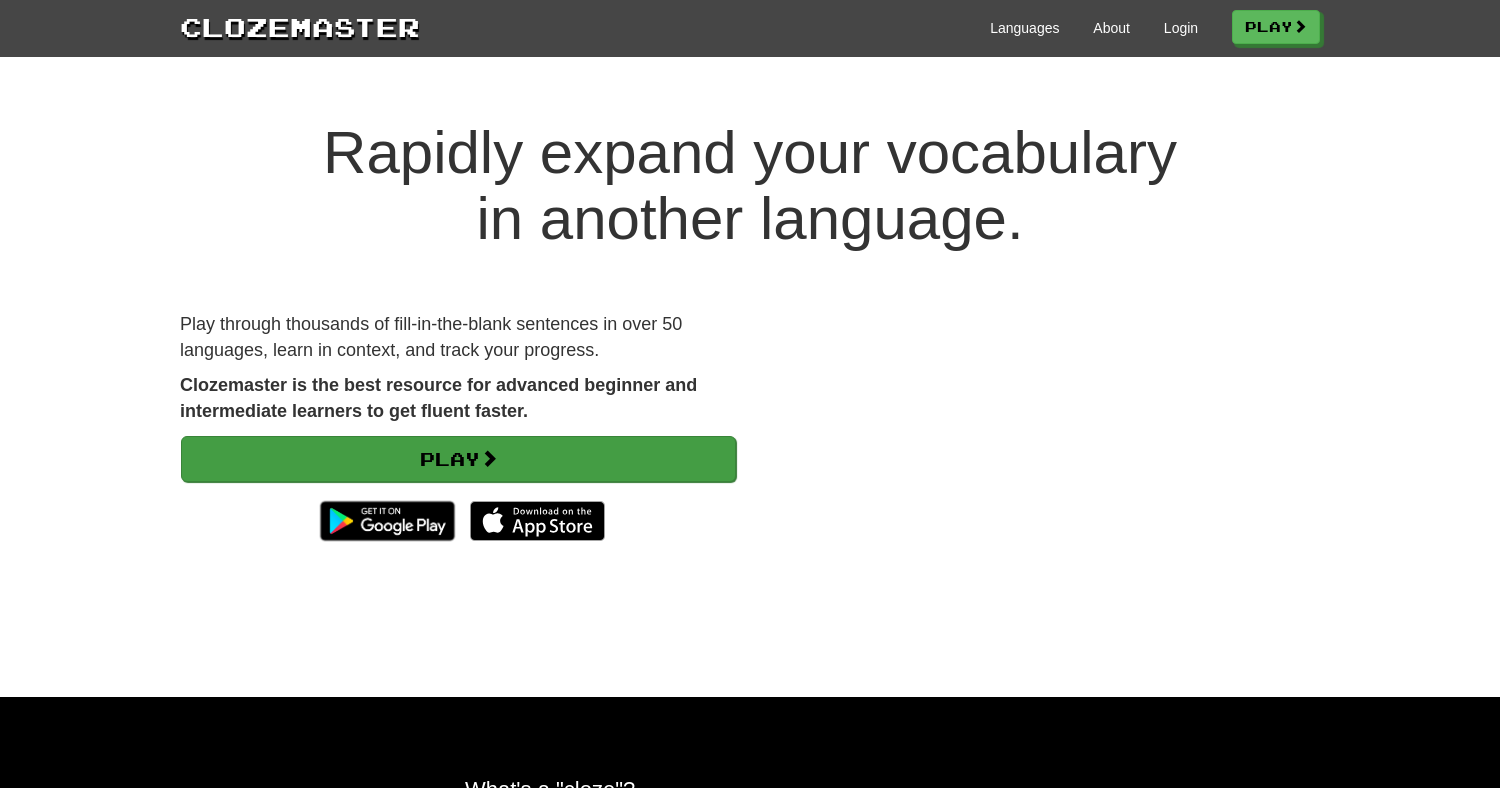 click at bounding box center [489, 458] 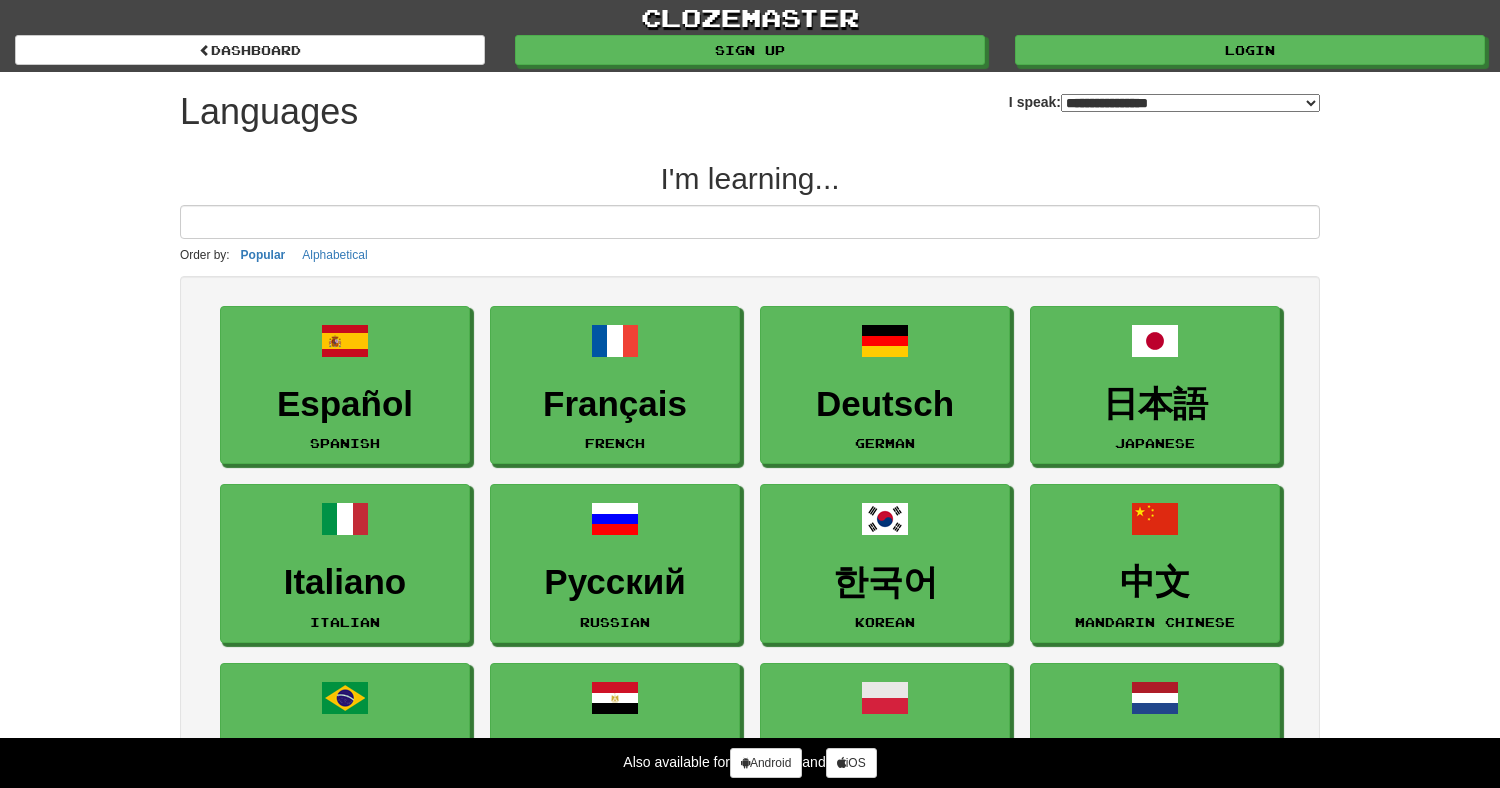 select on "*******" 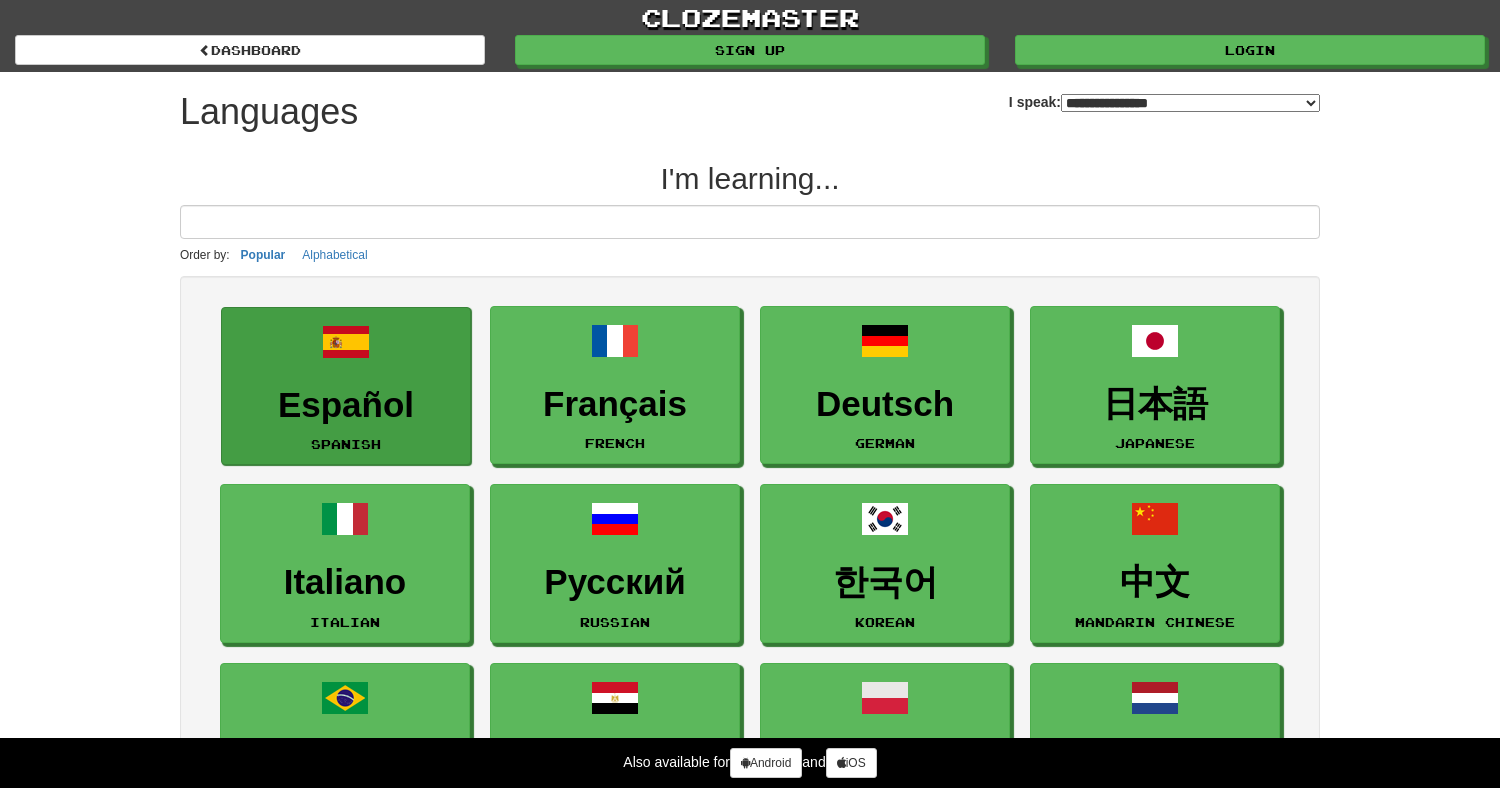 click on "Español Spanish" at bounding box center (346, 386) 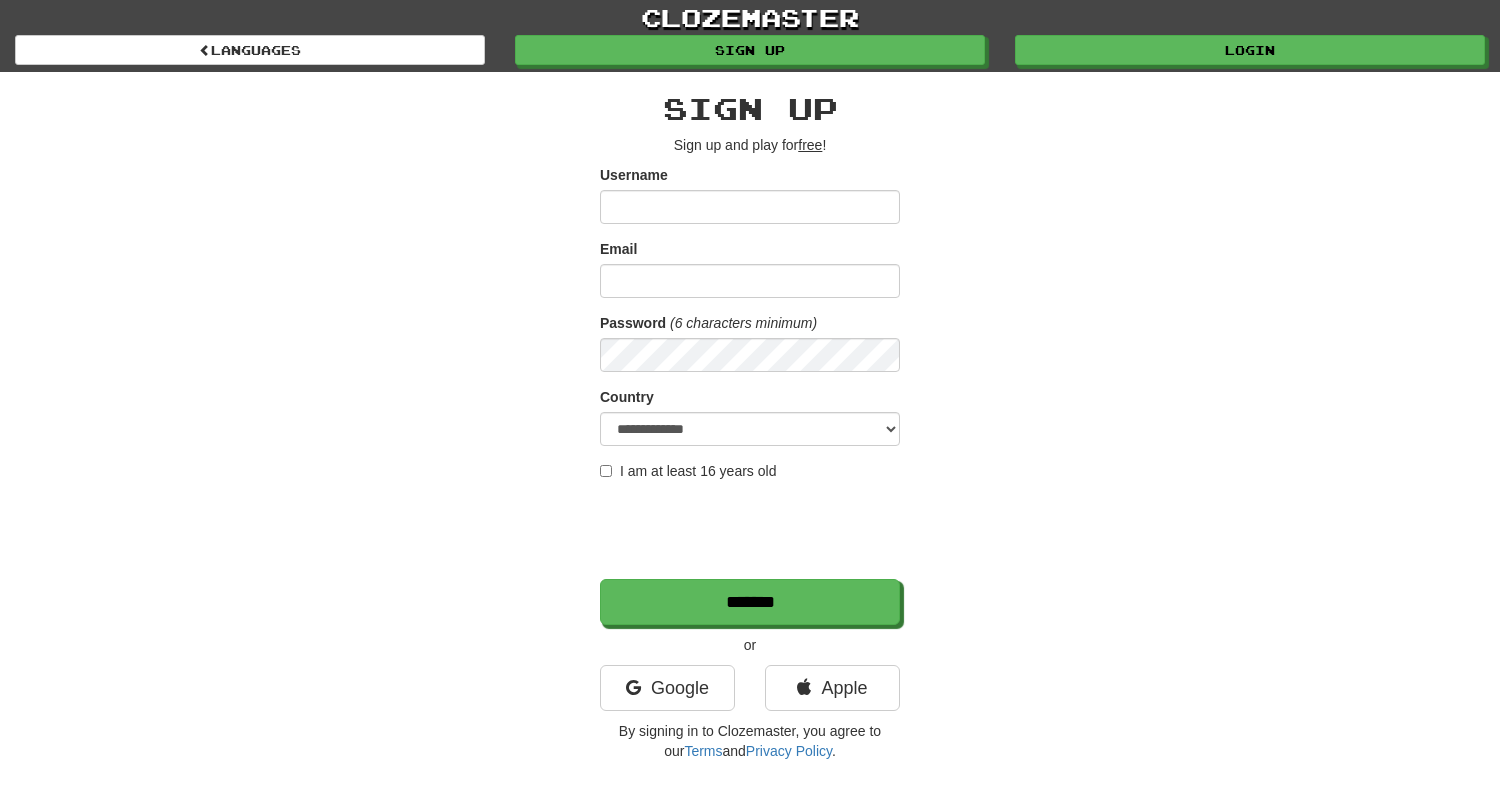scroll, scrollTop: 0, scrollLeft: 0, axis: both 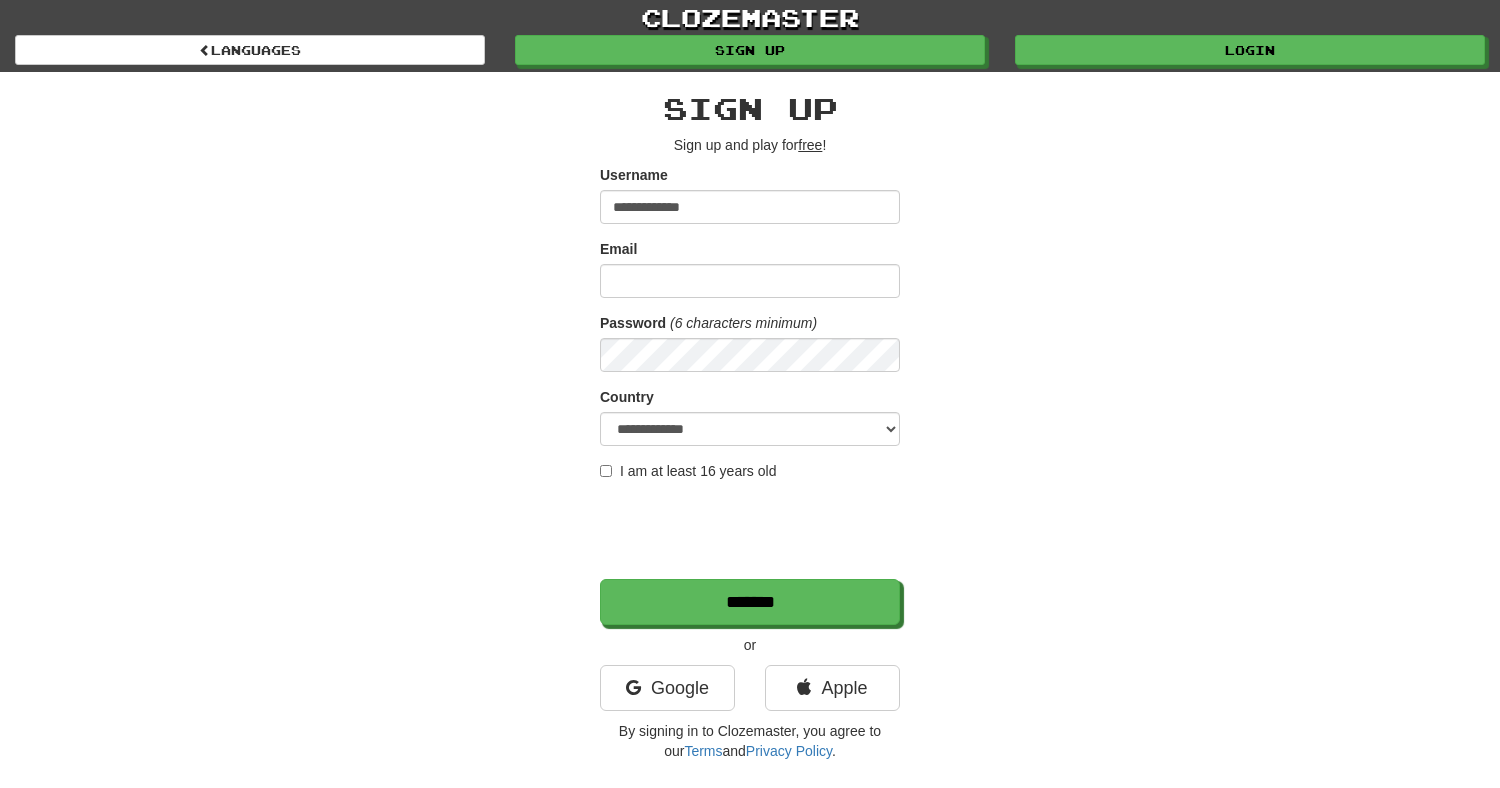 type on "**********" 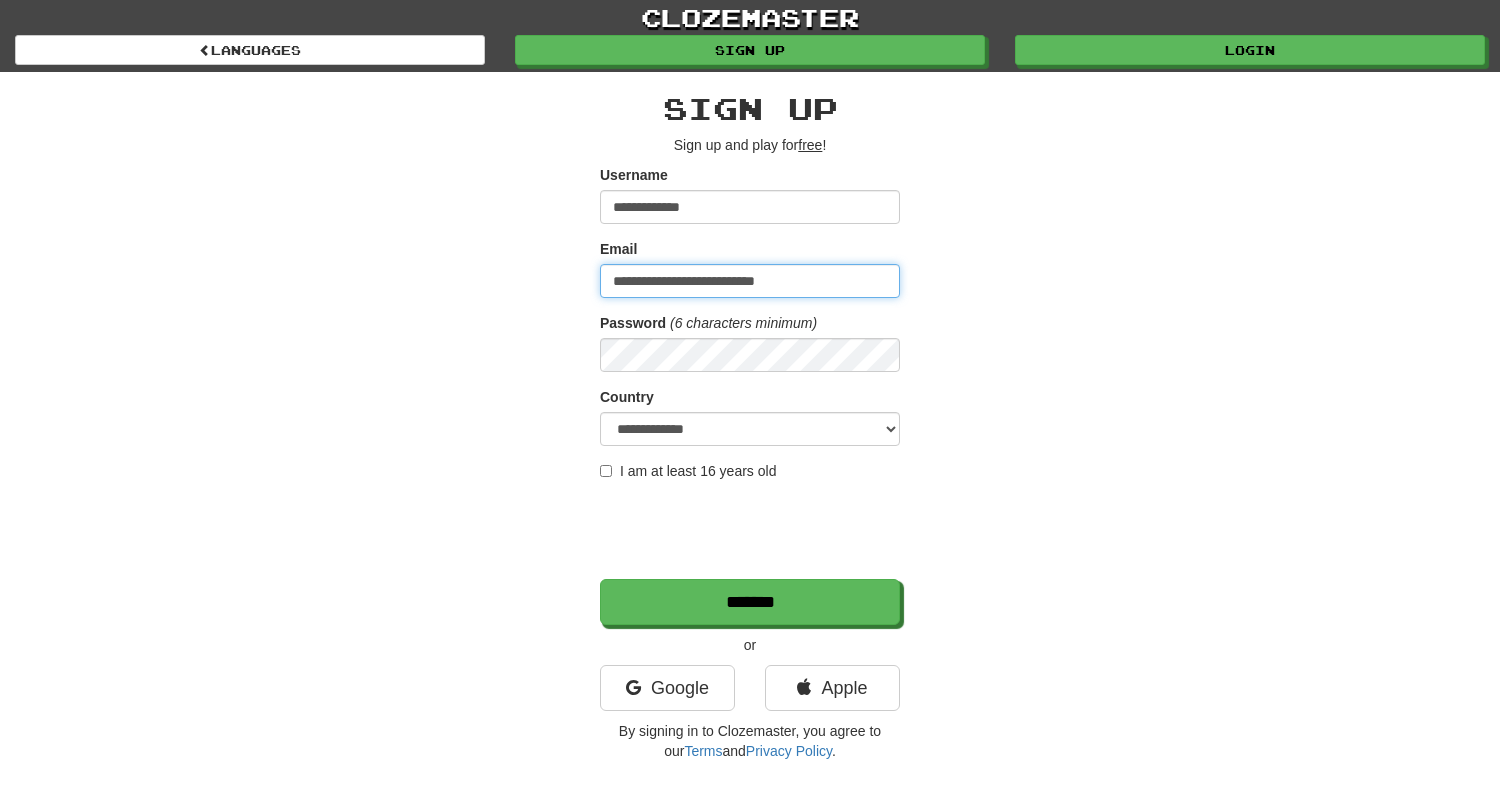 type on "**********" 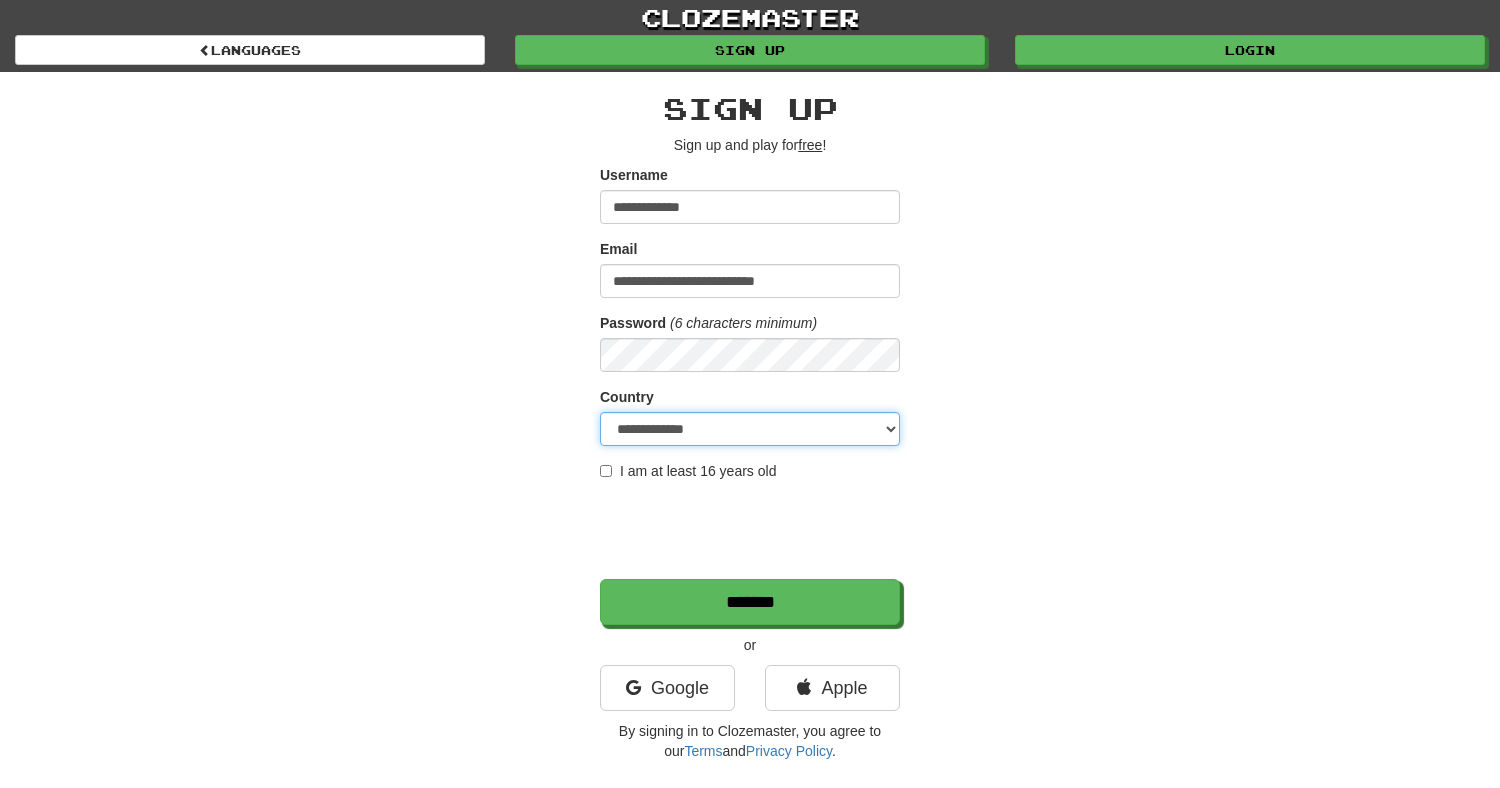 select on "**" 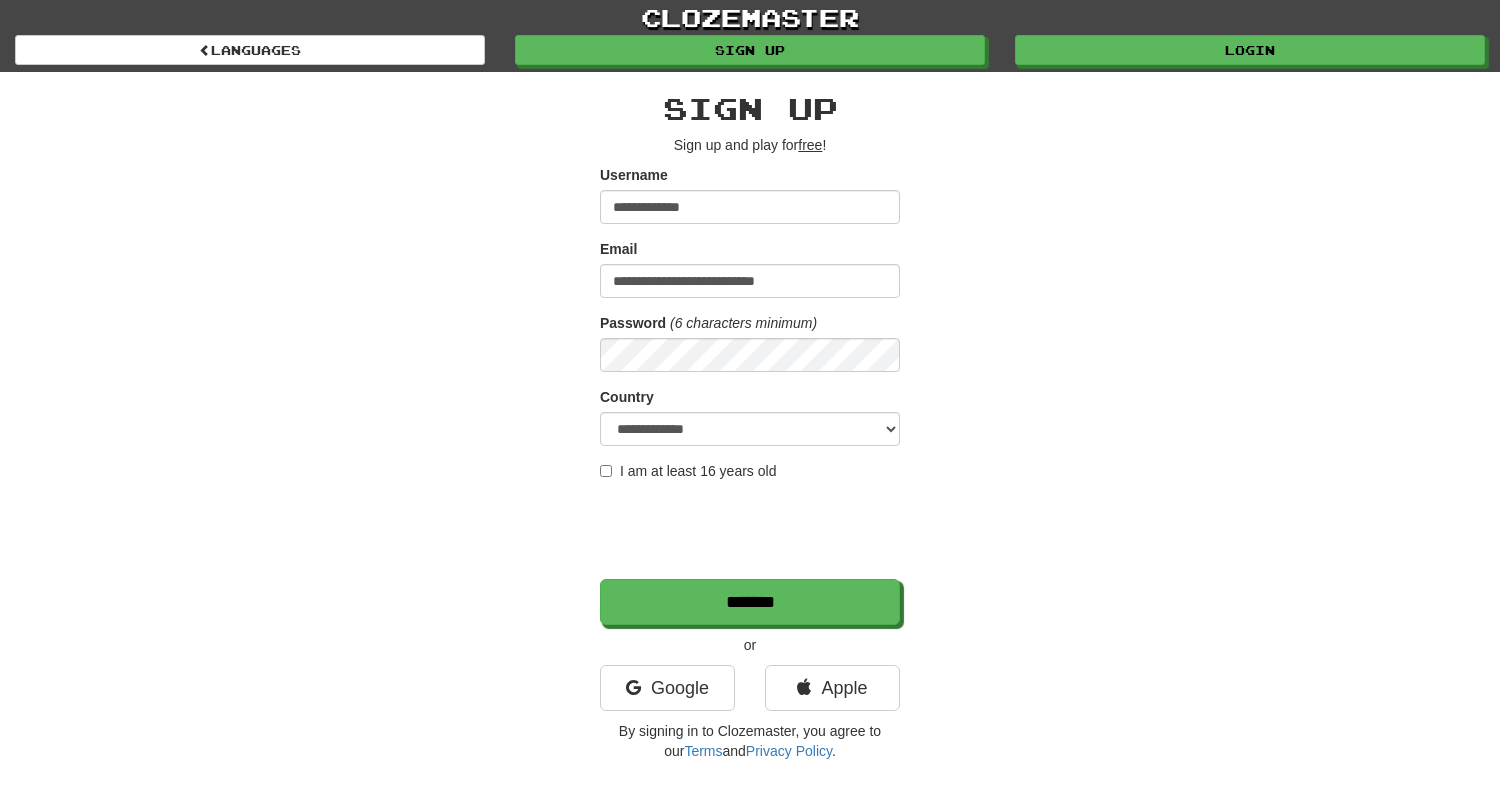 scroll, scrollTop: 5, scrollLeft: 0, axis: vertical 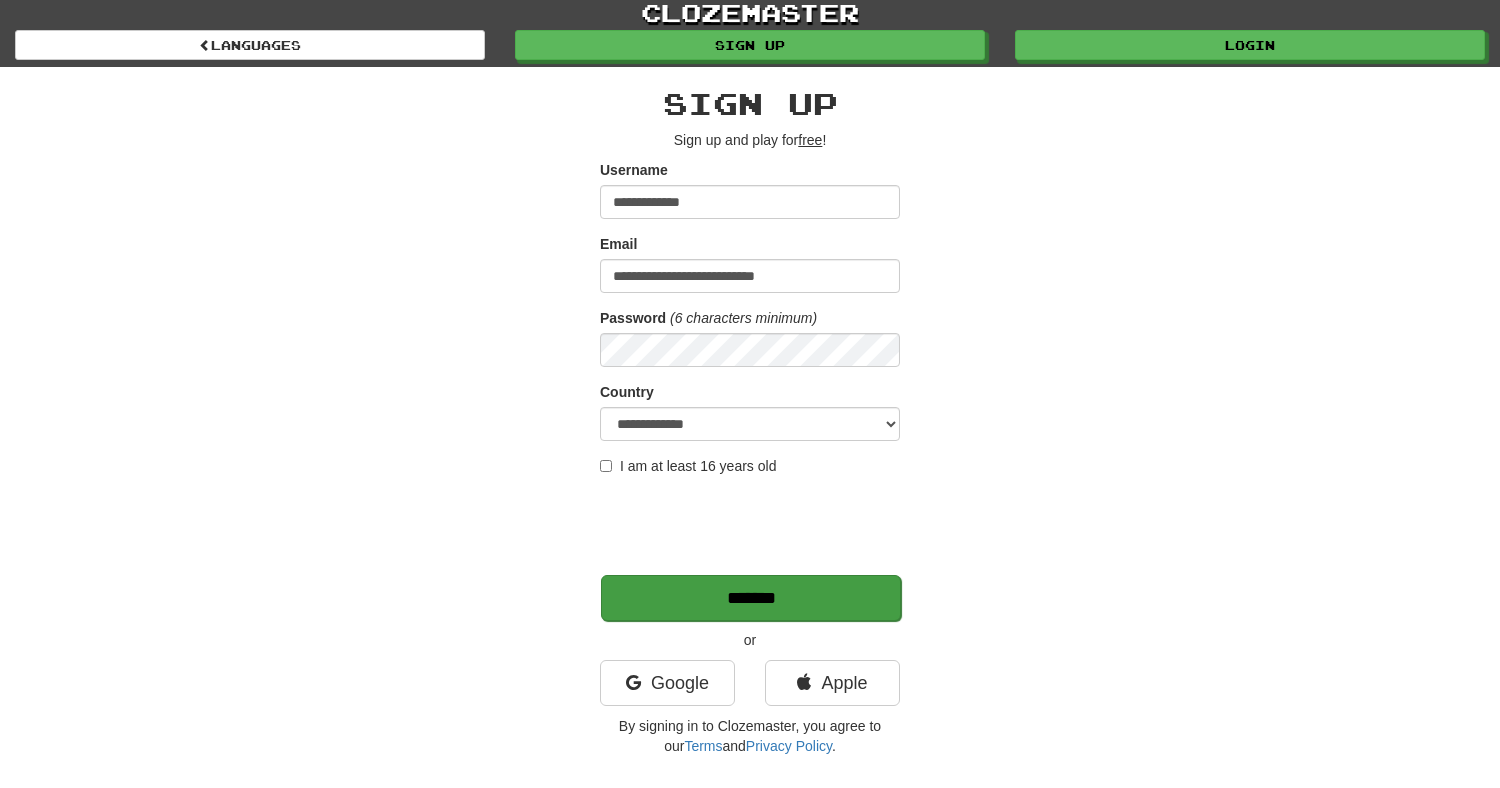 click on "*******" at bounding box center (751, 598) 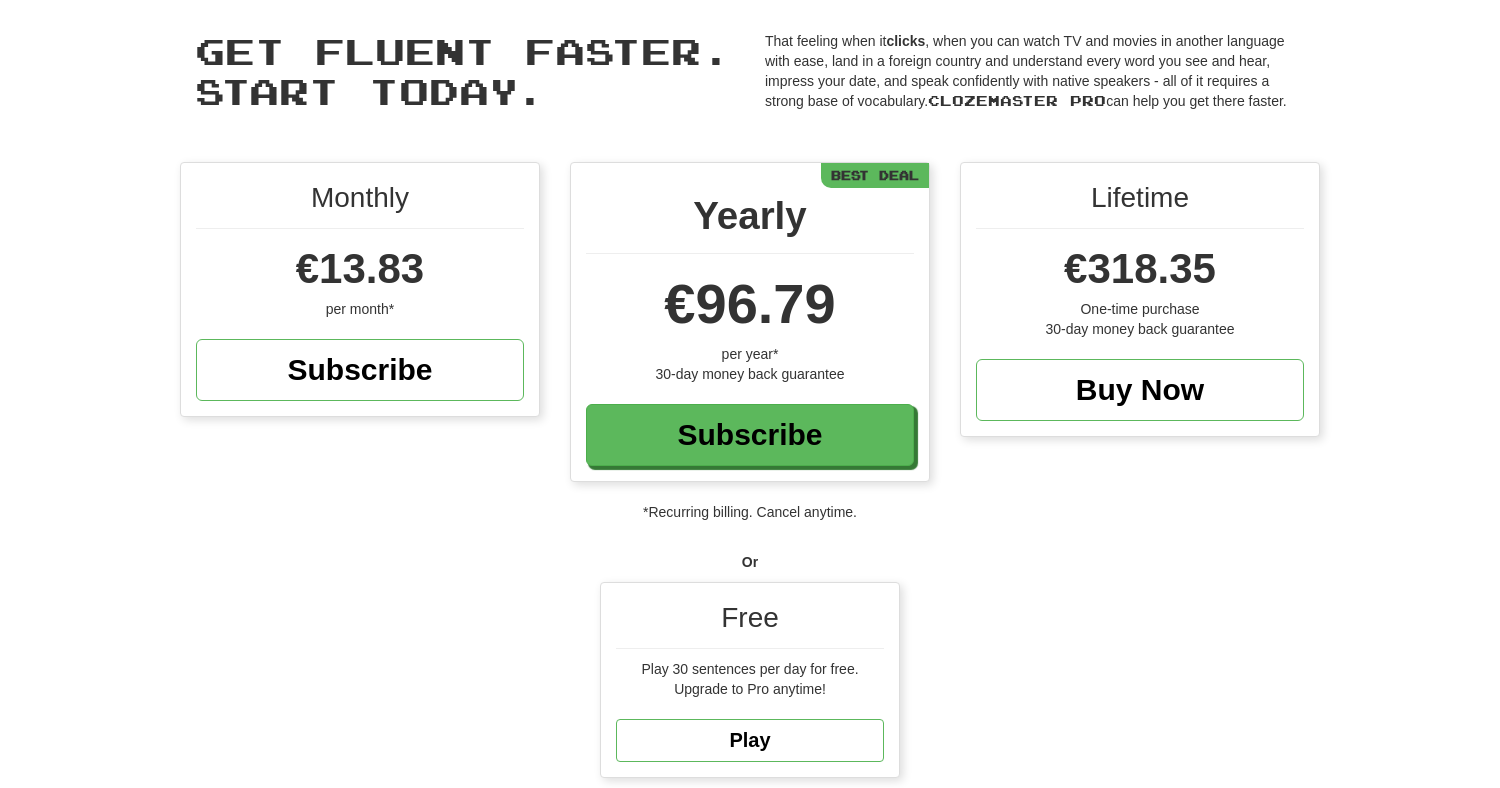 scroll, scrollTop: 95, scrollLeft: 0, axis: vertical 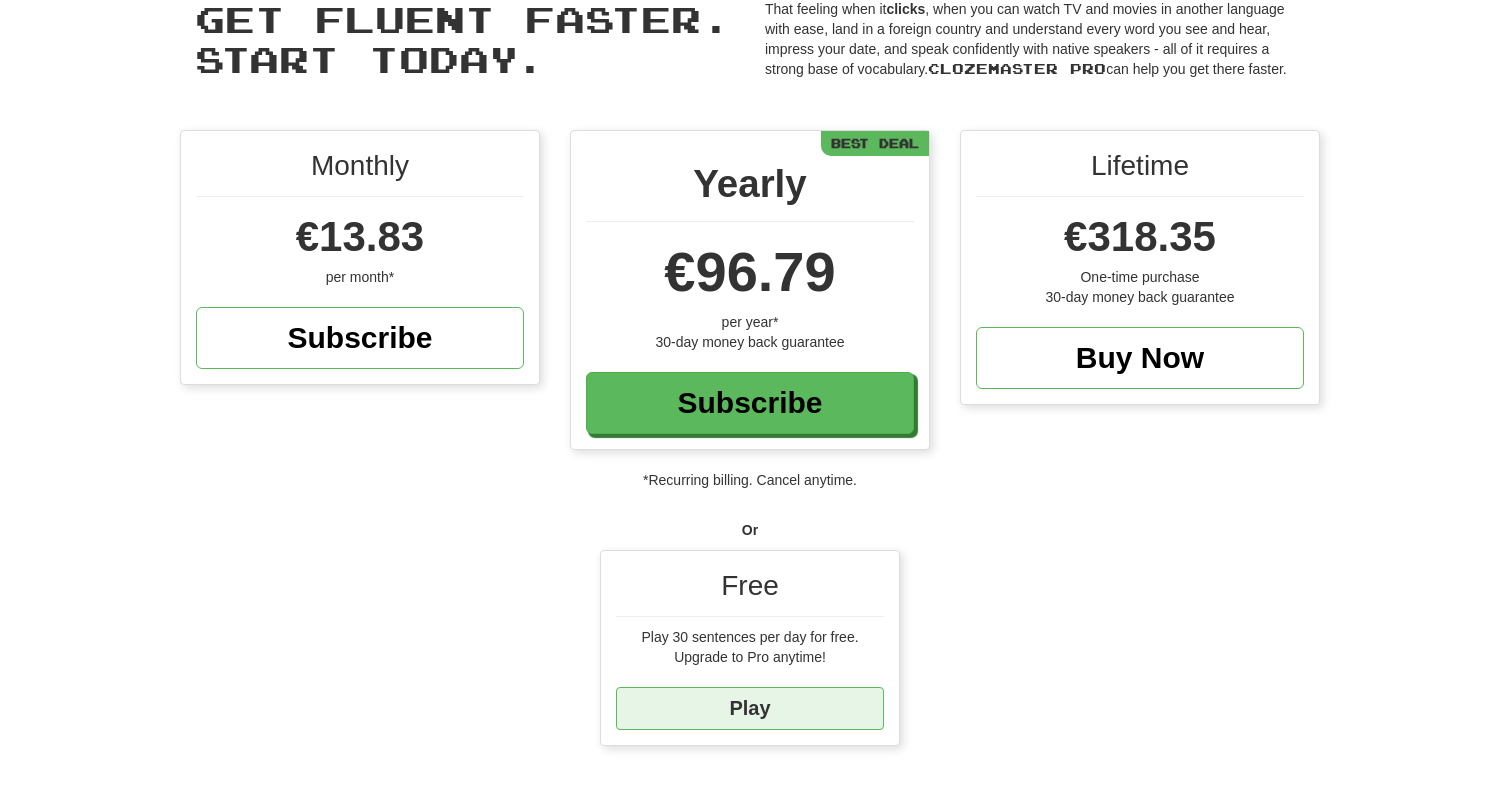 click on "Play" at bounding box center [750, 708] 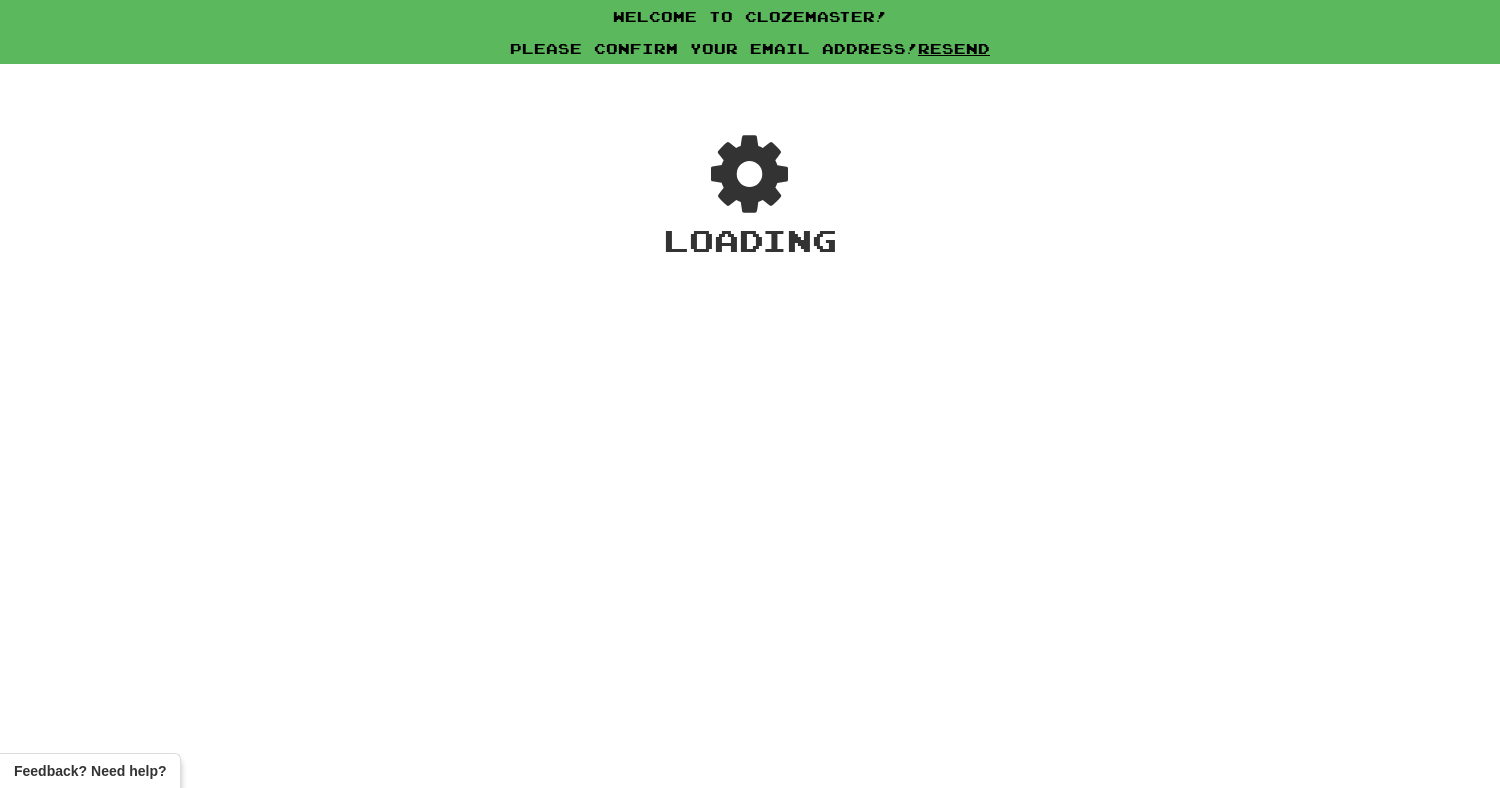 scroll, scrollTop: 0, scrollLeft: 0, axis: both 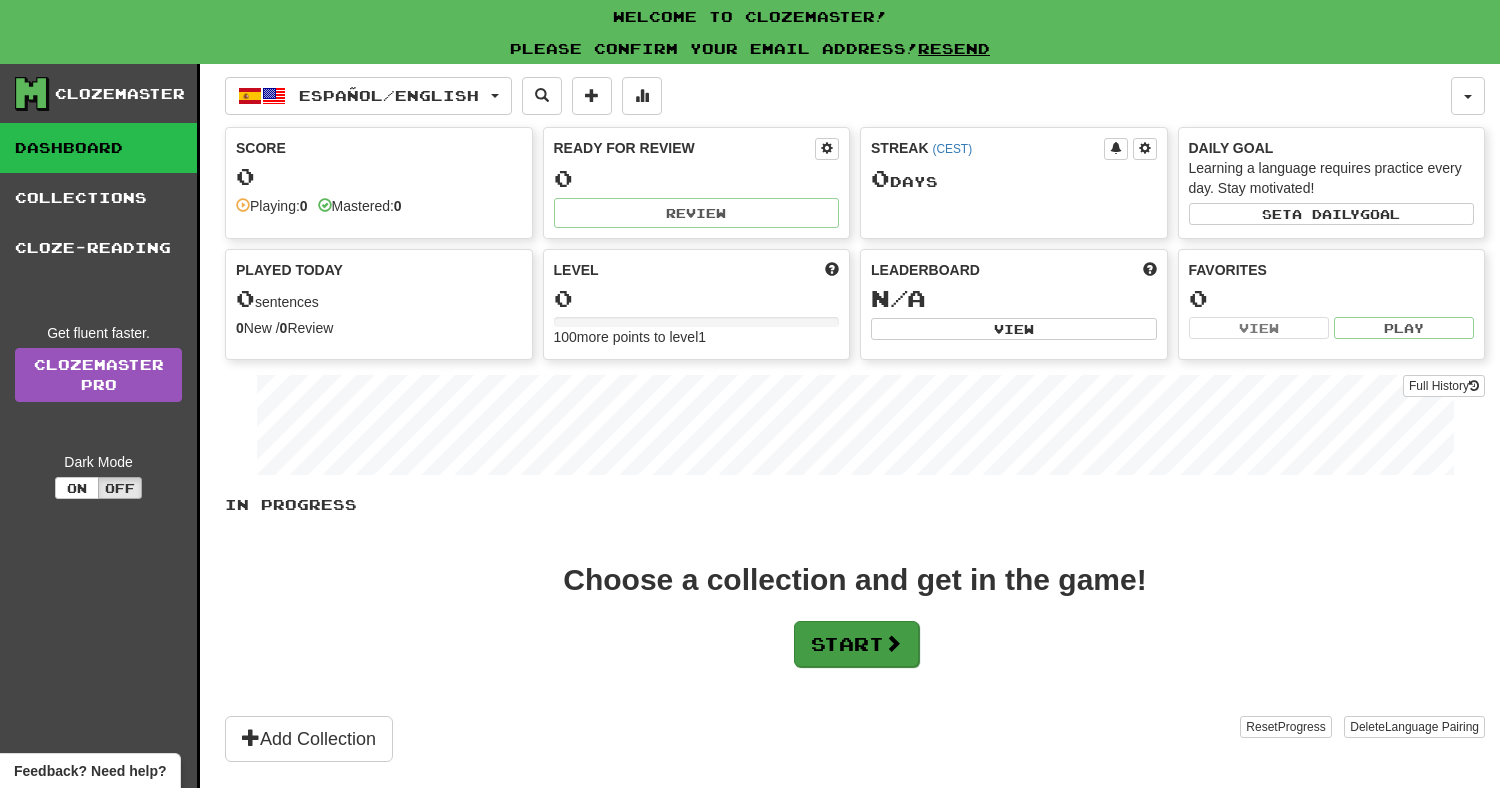 click on "Start" at bounding box center [856, 644] 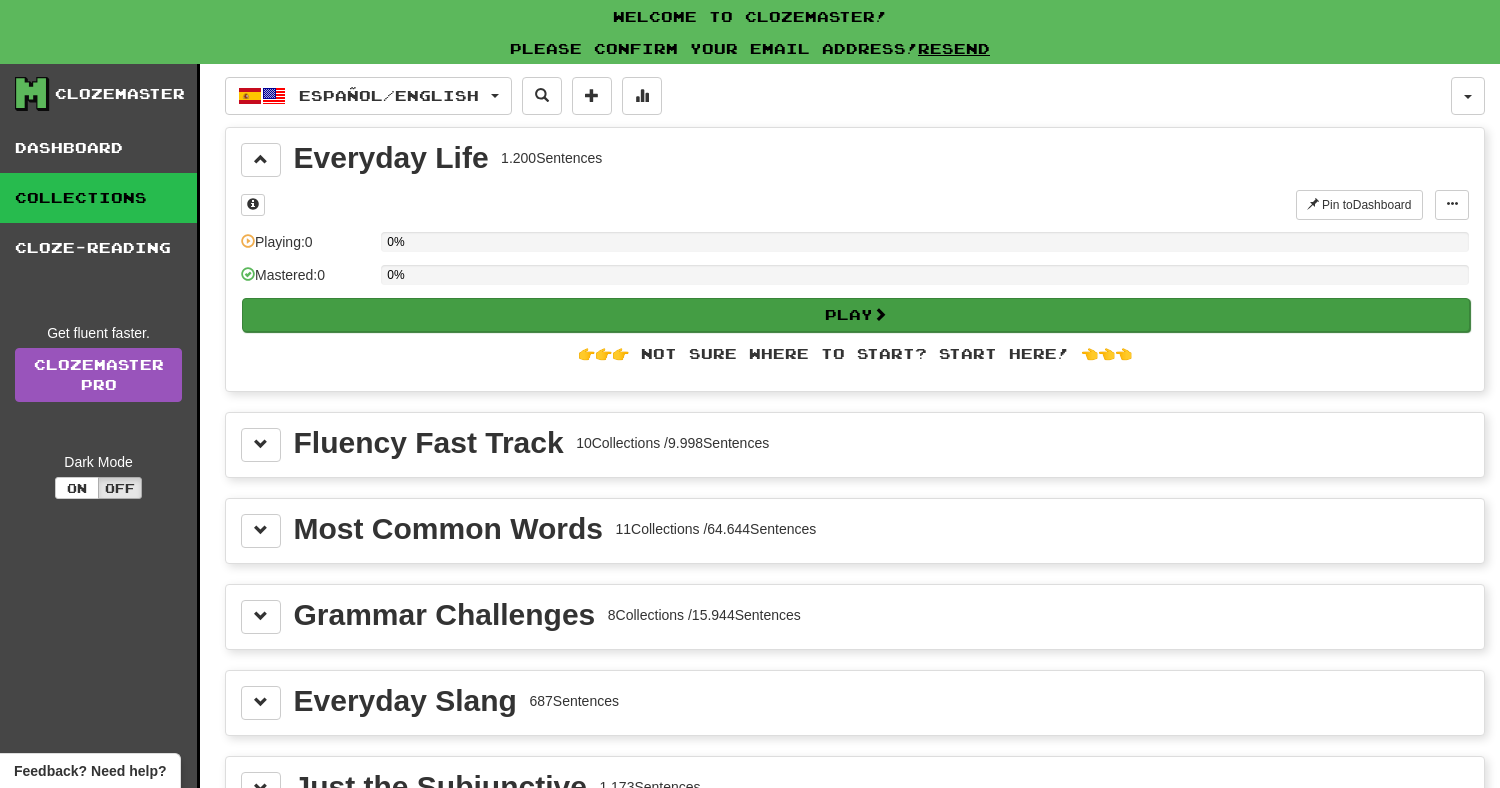 click on "Play" at bounding box center [856, 315] 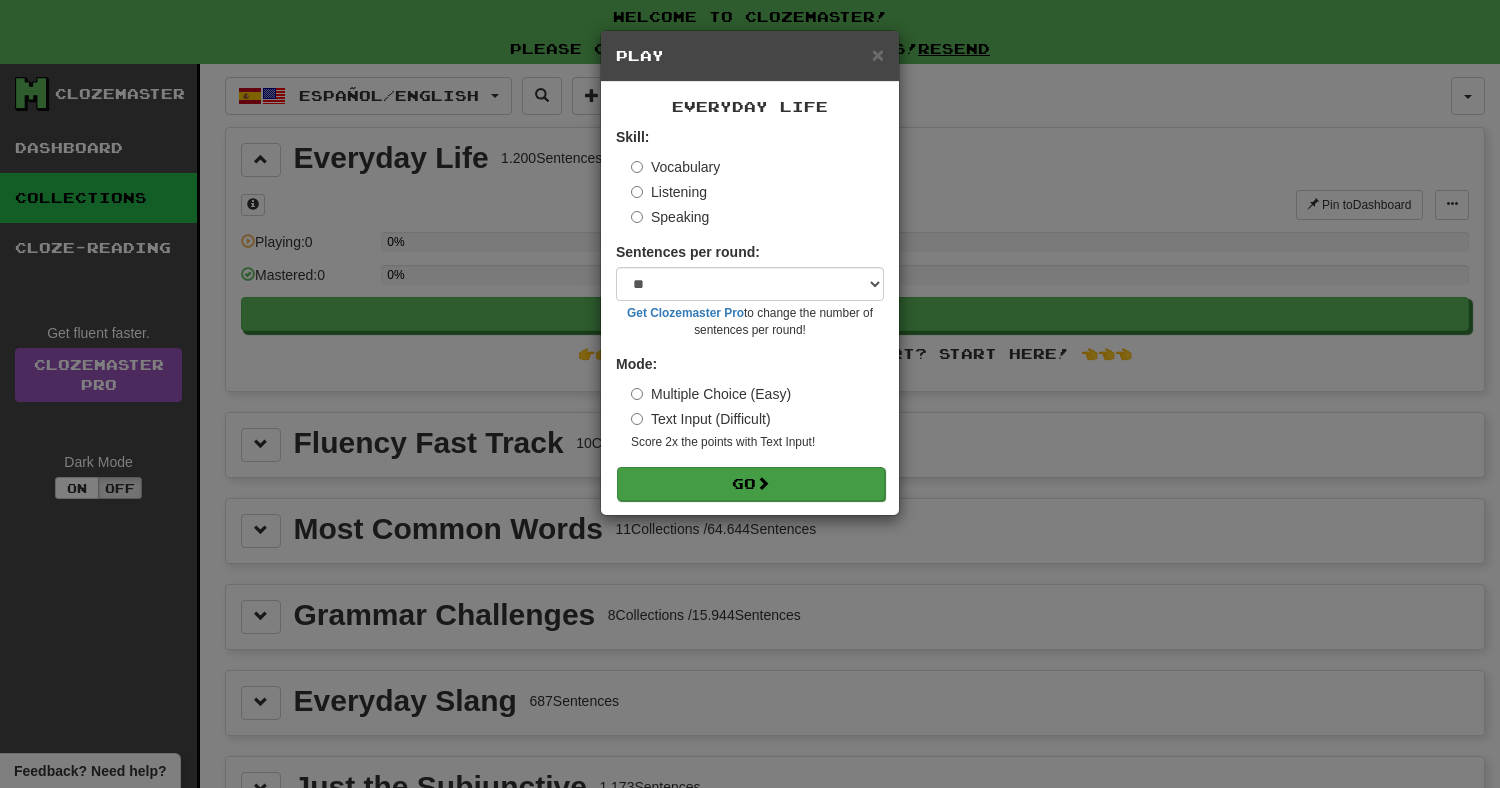 click on "Go" at bounding box center [751, 484] 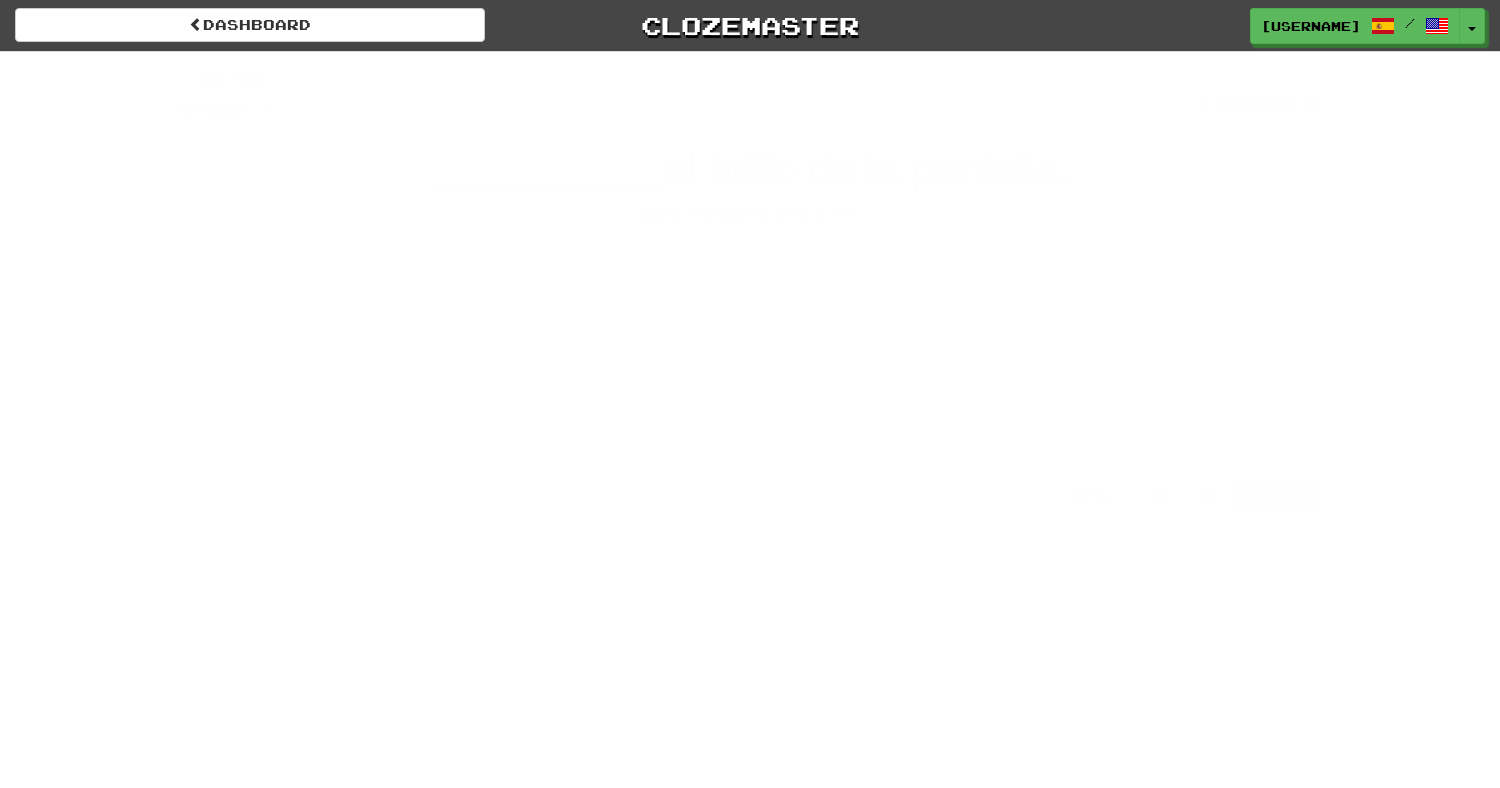 scroll, scrollTop: 0, scrollLeft: 0, axis: both 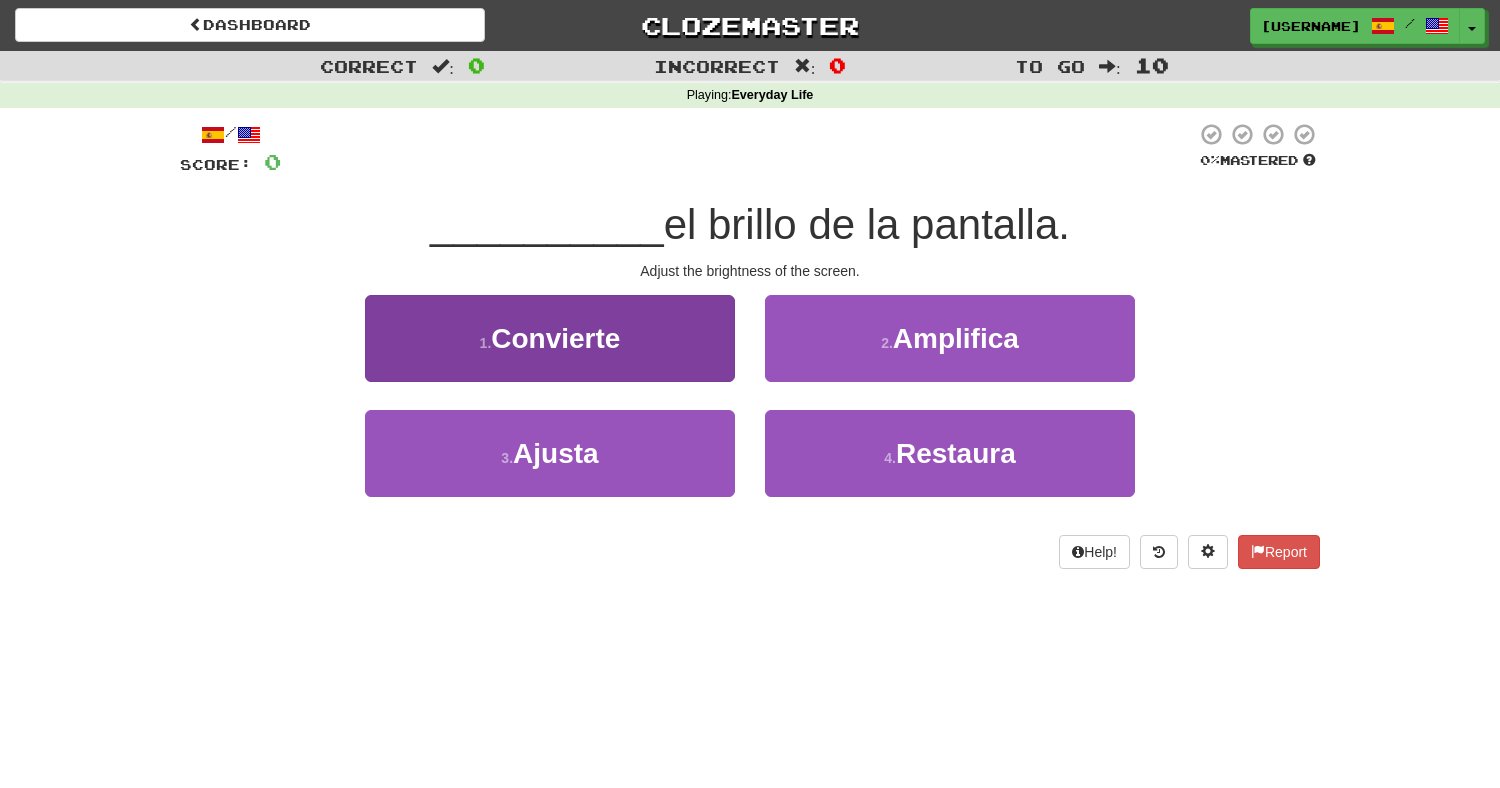 click on "1 .  Convierte" at bounding box center (550, 338) 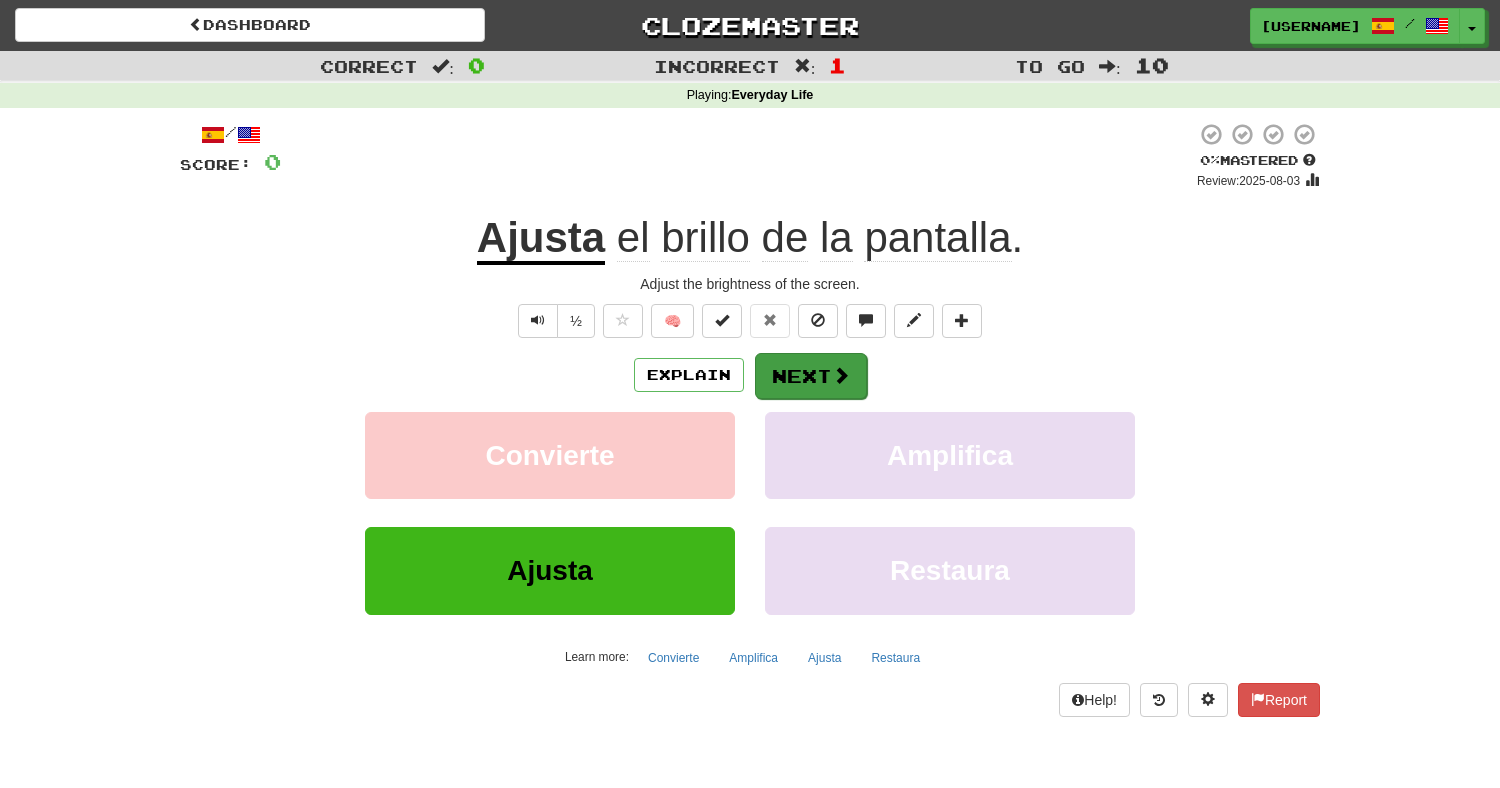 click on "Next" at bounding box center (811, 376) 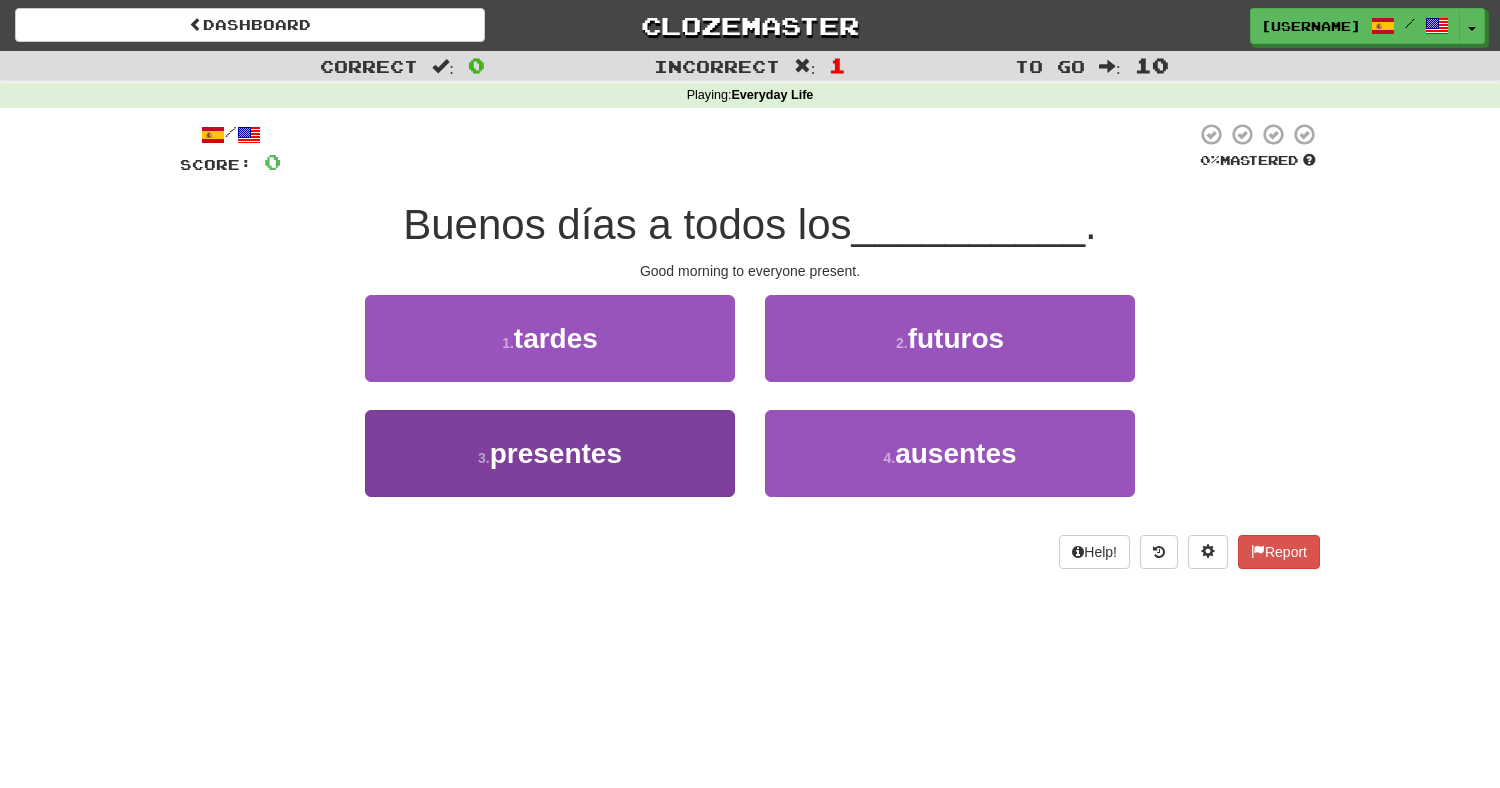 click on "3 .  presentes" at bounding box center [550, 453] 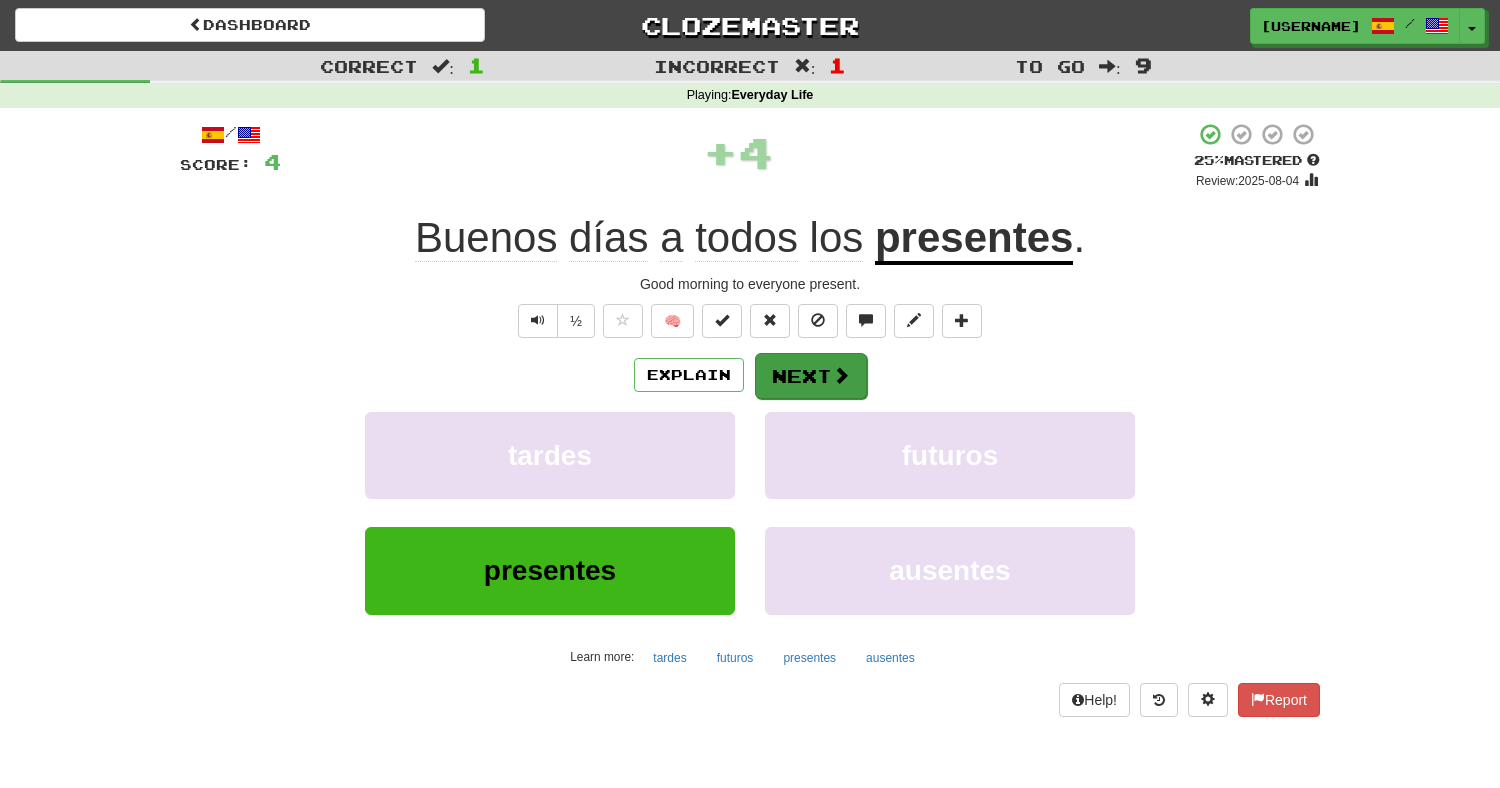 click on "Next" at bounding box center [811, 376] 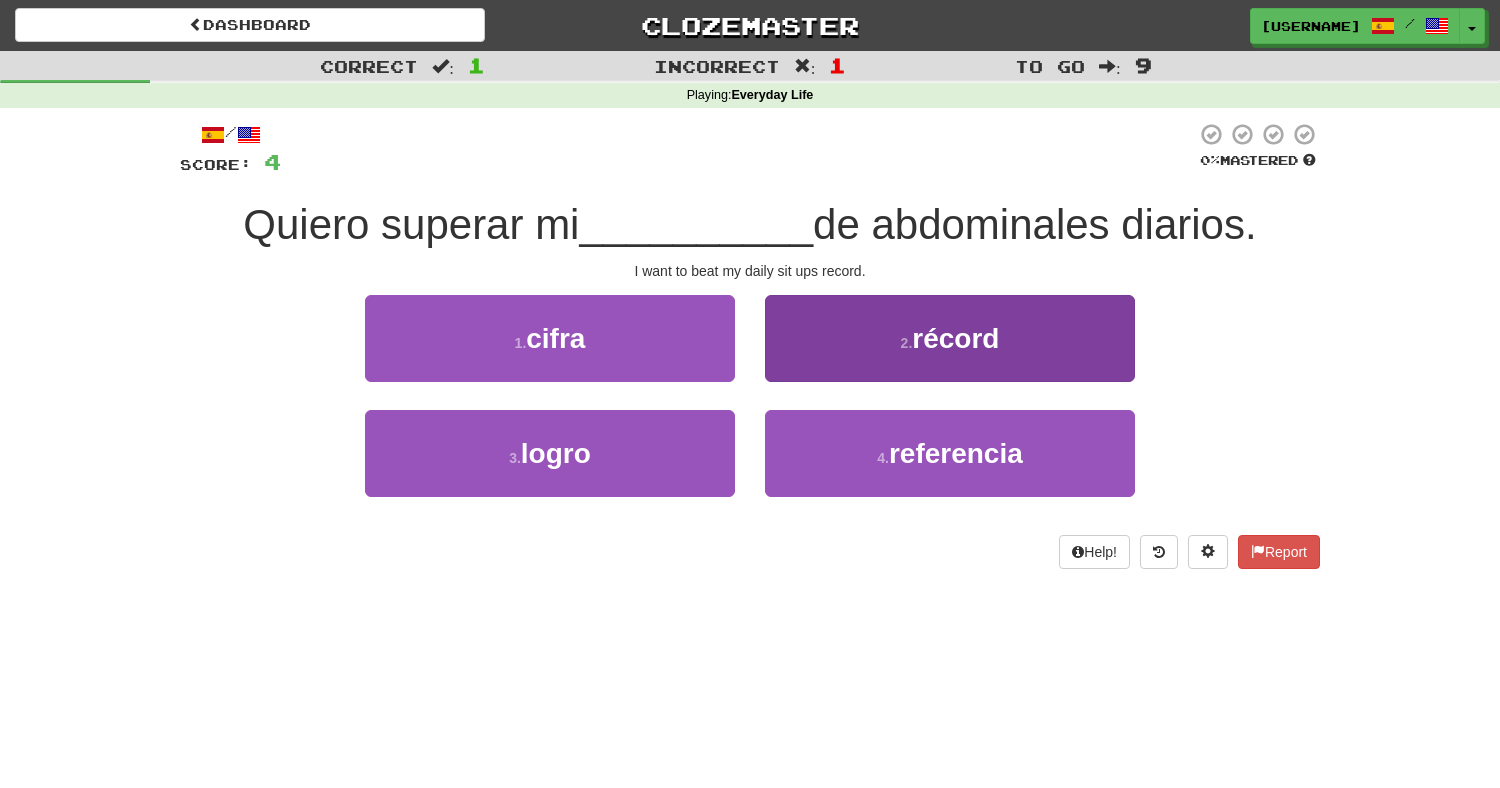 click on "2 .  récord" at bounding box center [950, 338] 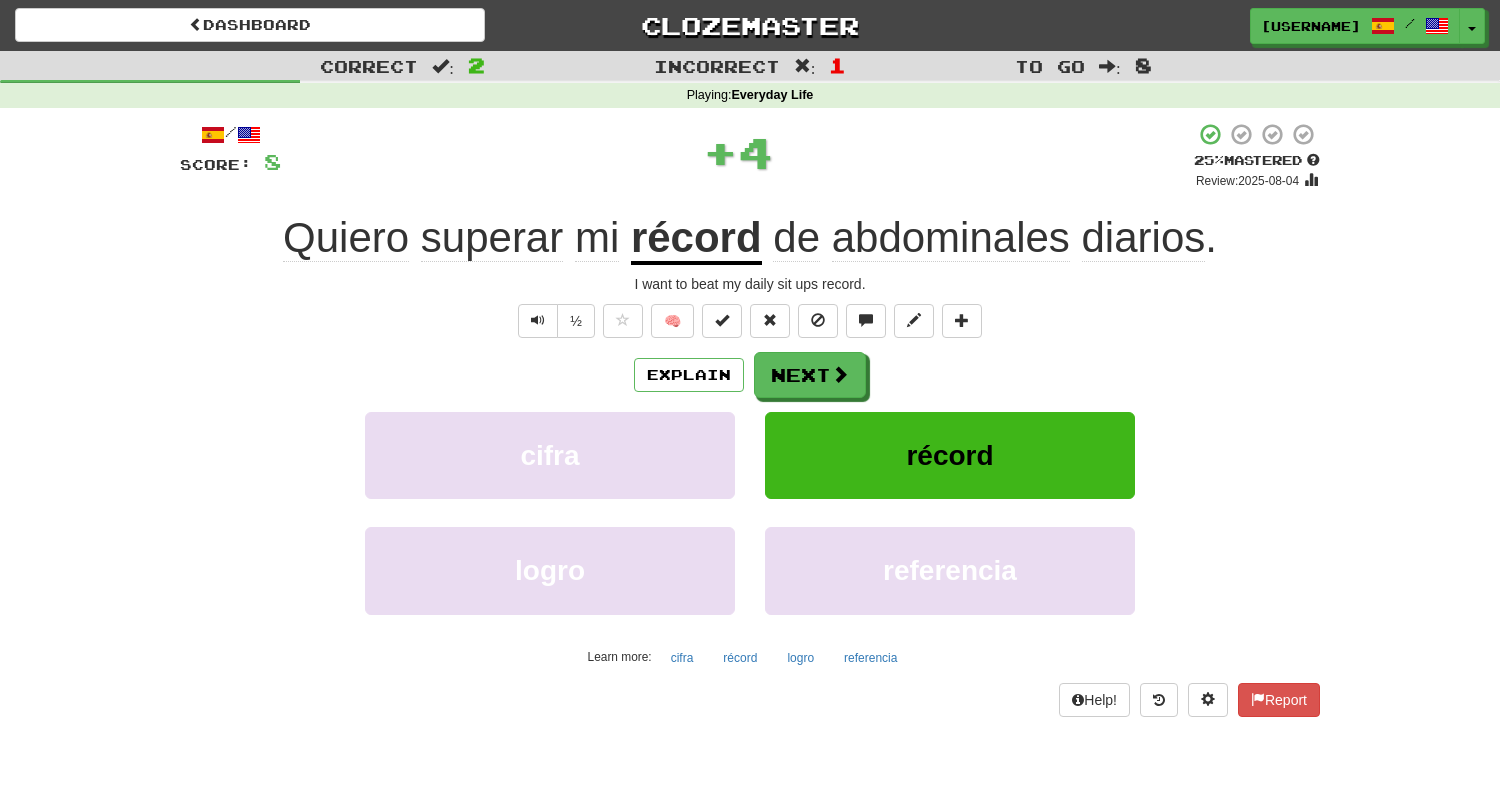 click on "récord" at bounding box center [949, 455] 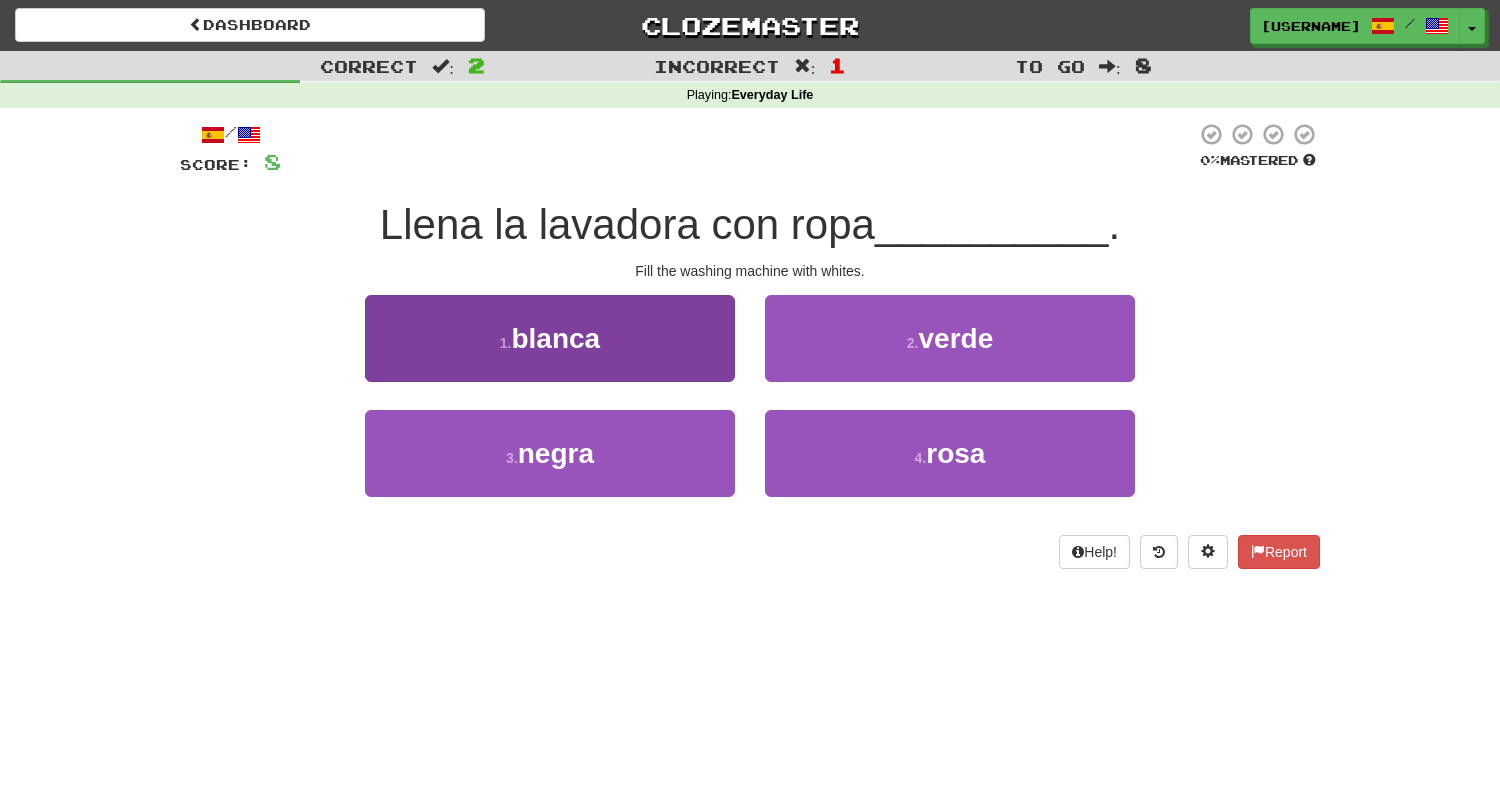 click on "1 .  blanca" at bounding box center [550, 338] 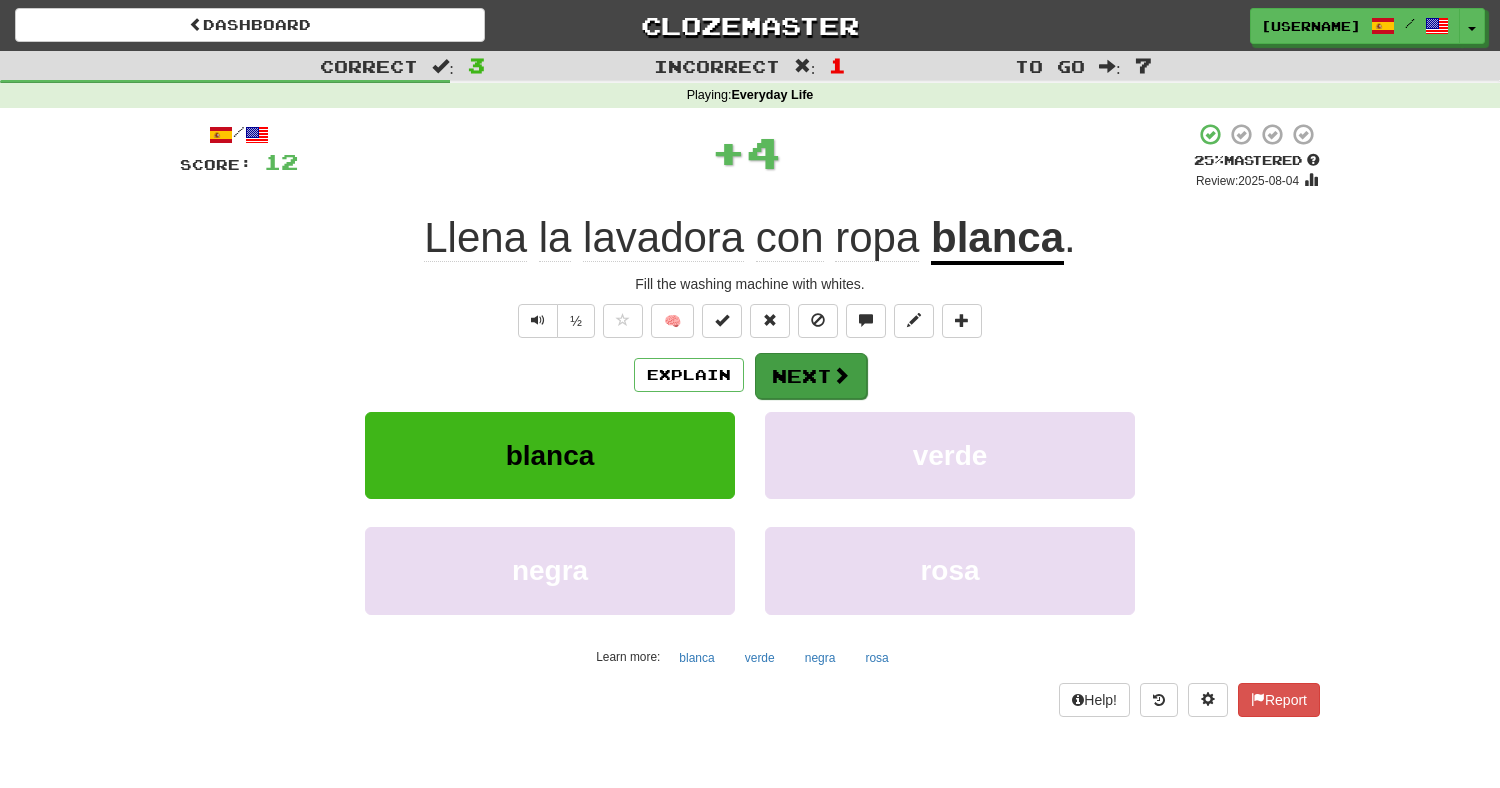 click on "Next" at bounding box center (811, 376) 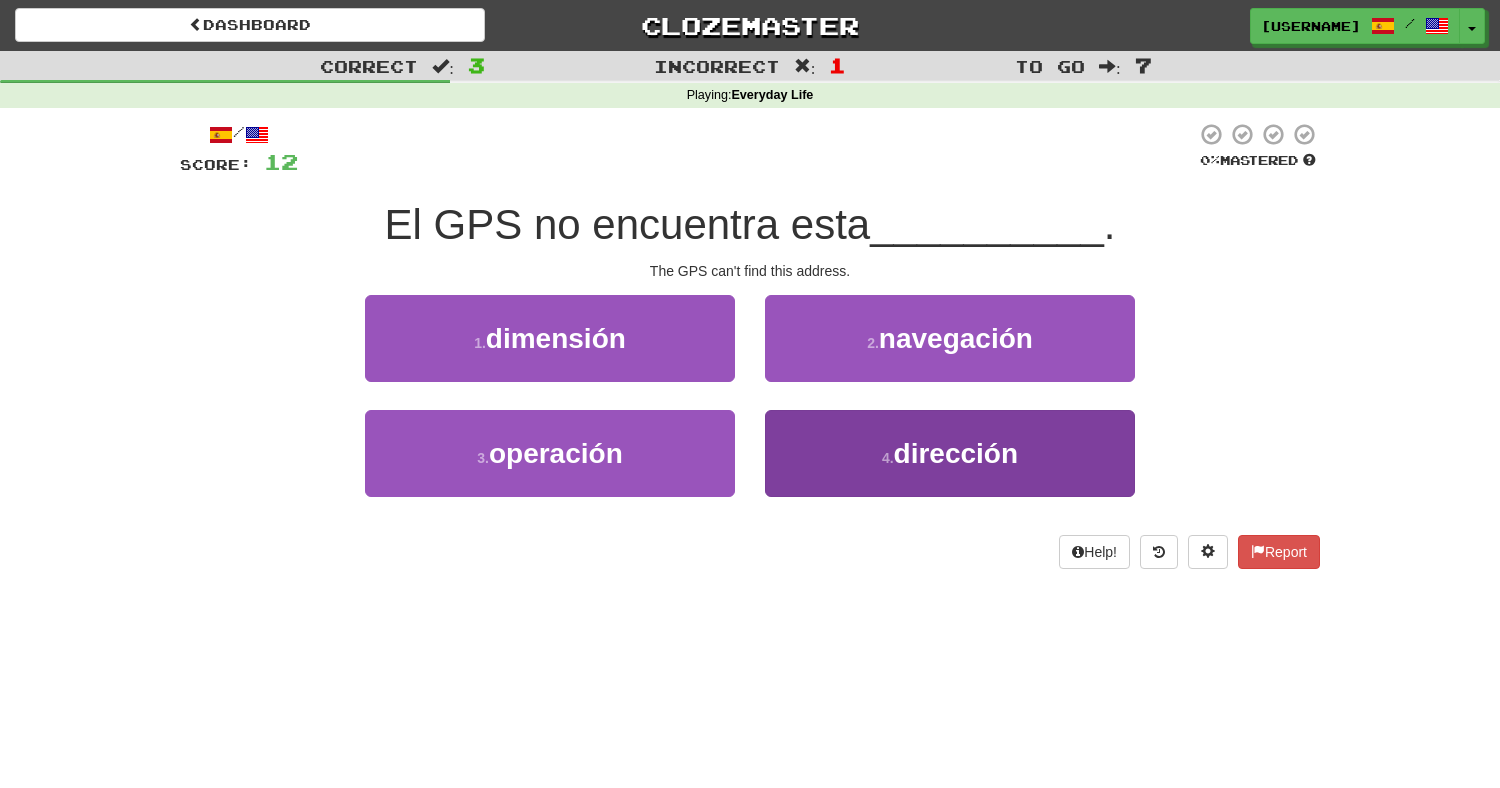 click on "4 .  dirección" at bounding box center (950, 453) 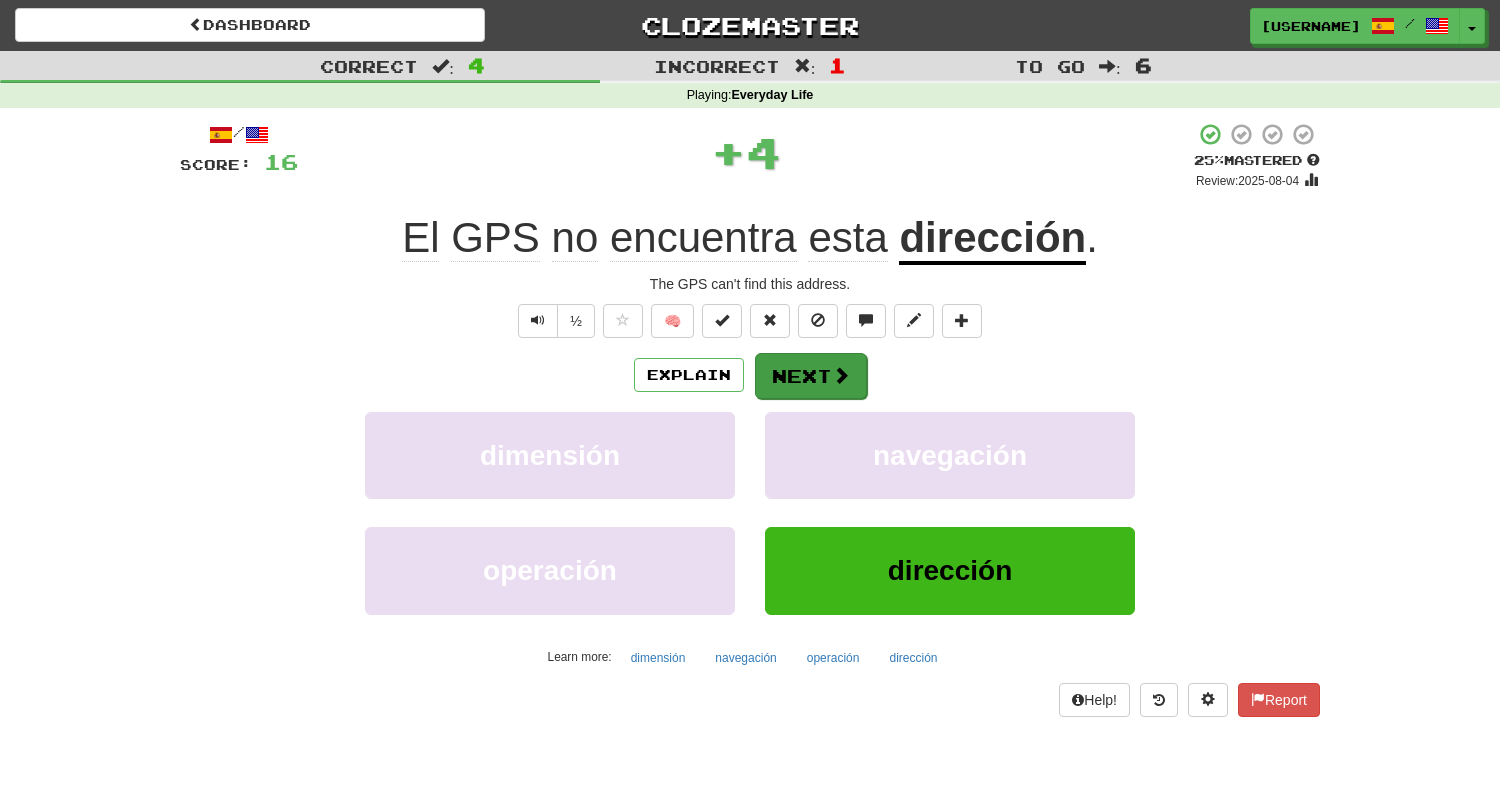 click on "Next" at bounding box center [811, 376] 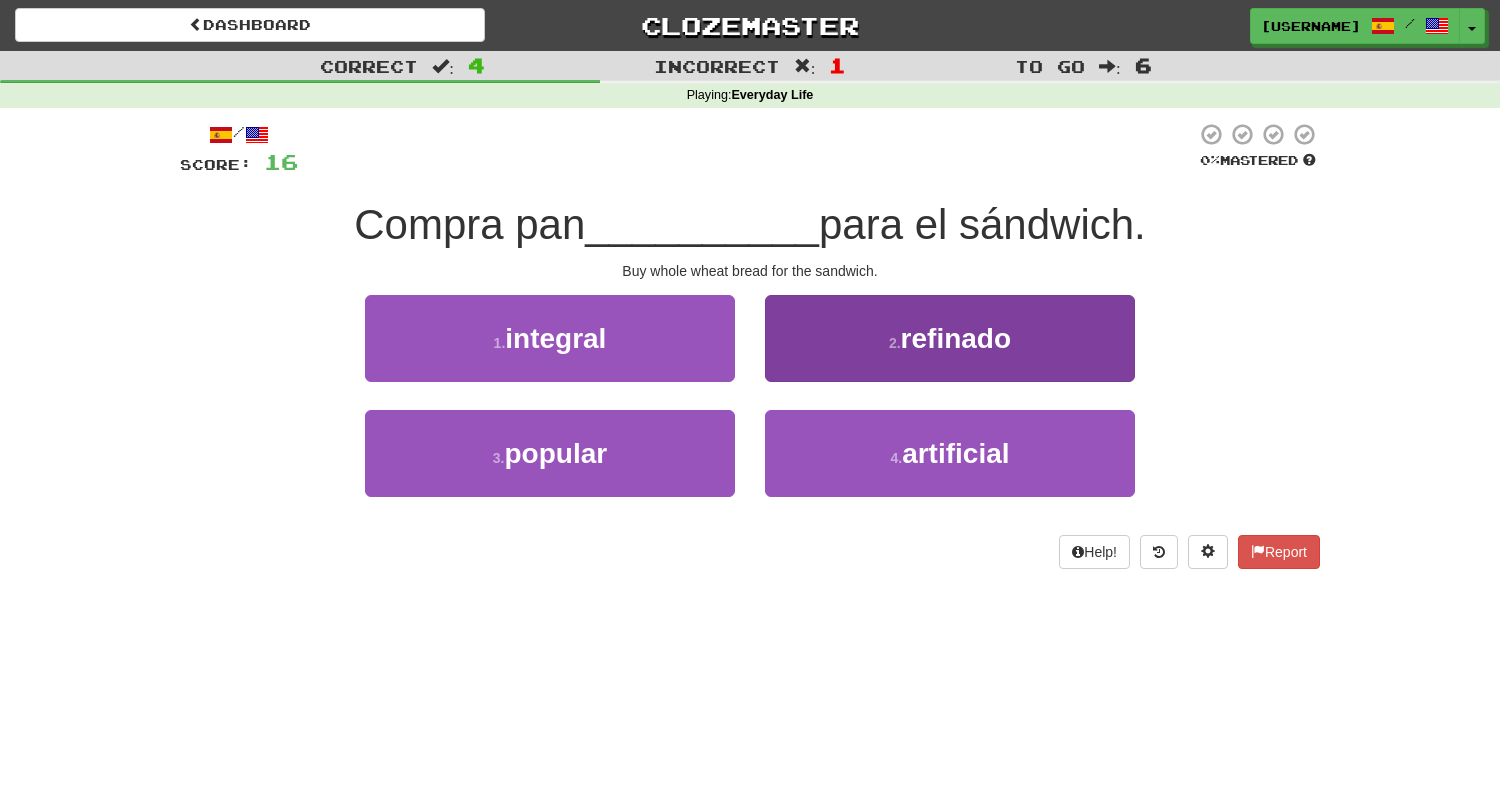 click on "2 .  refinado" at bounding box center [950, 338] 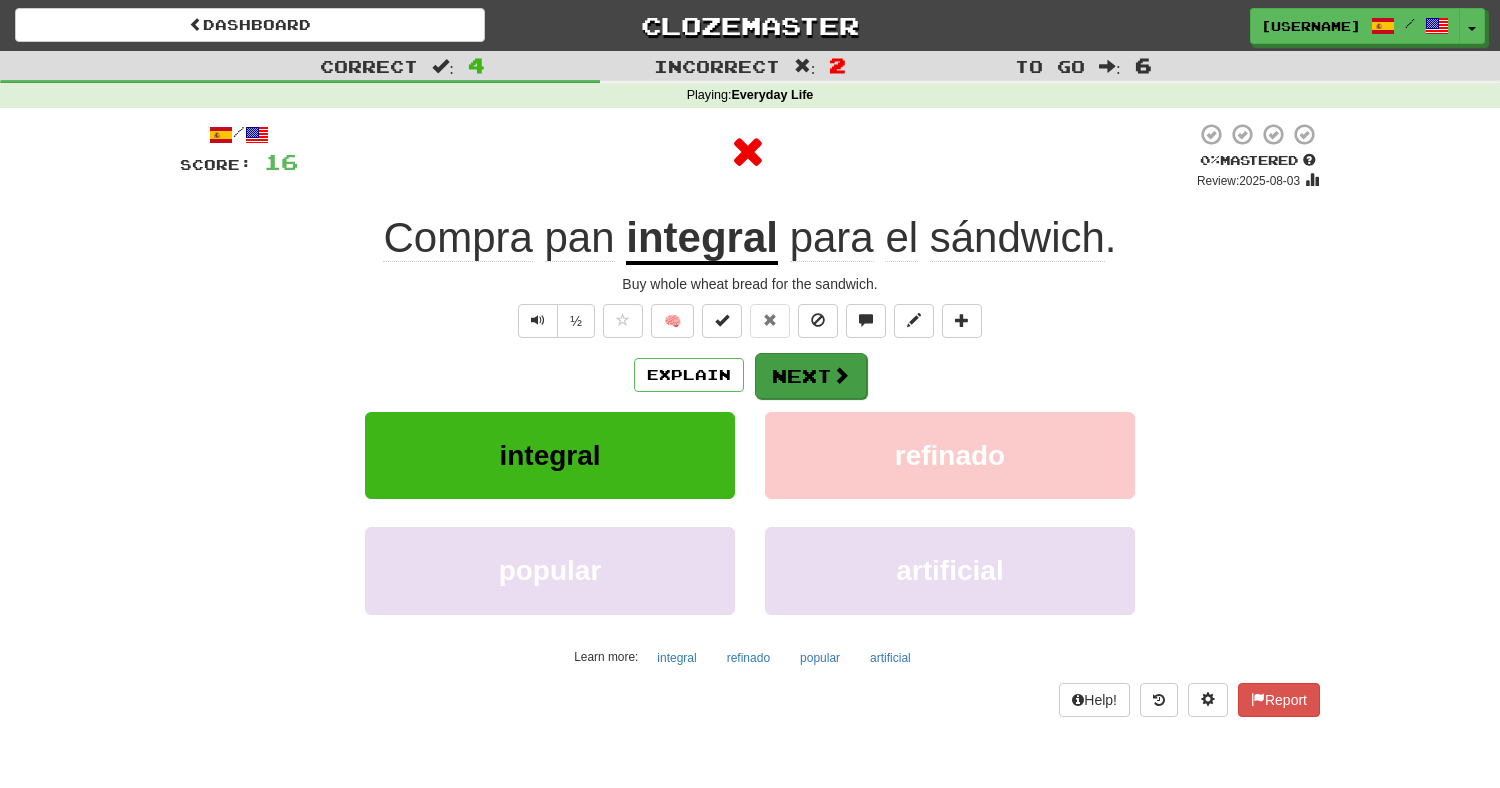 click on "Next" at bounding box center (811, 376) 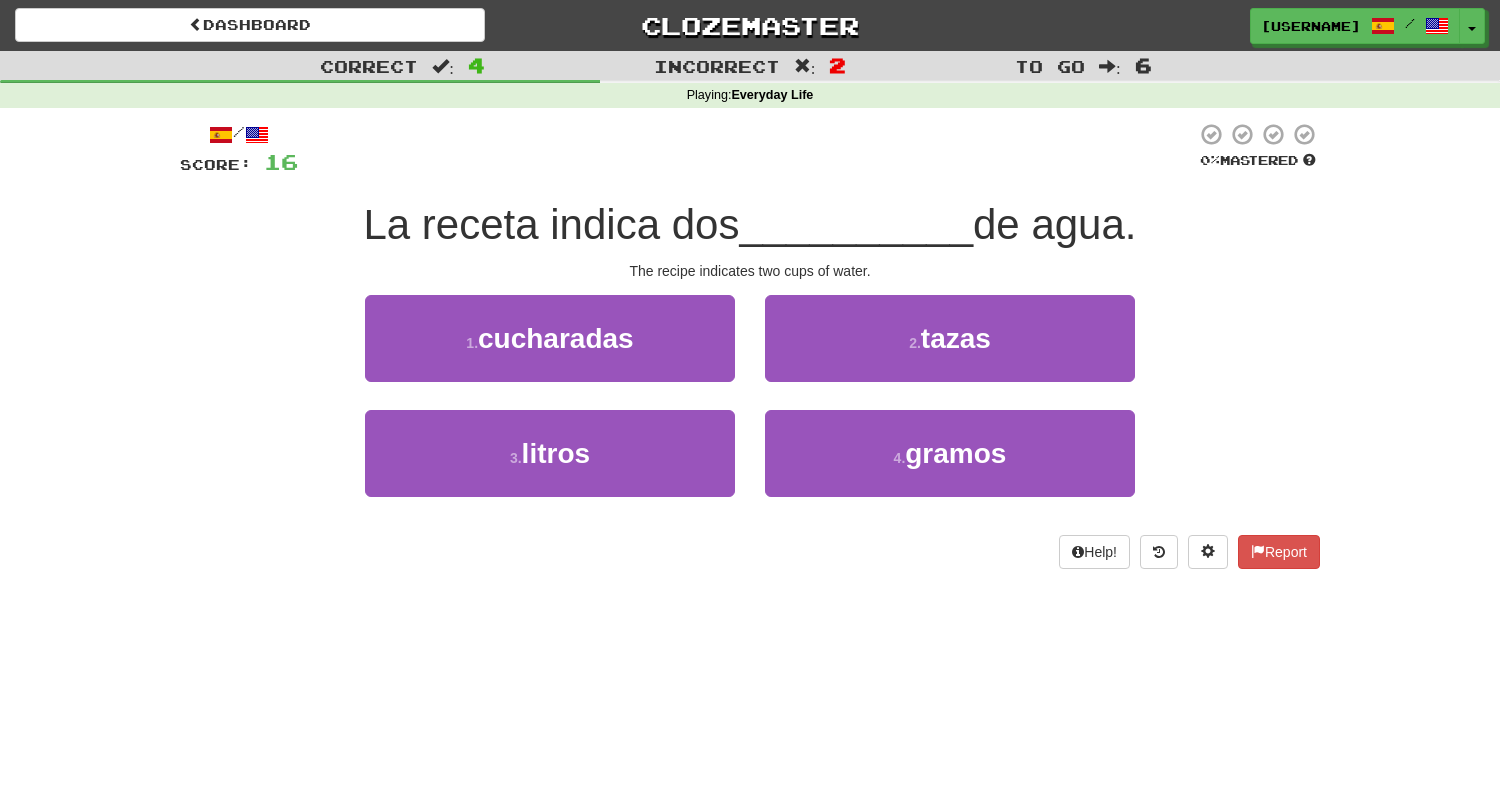click on "[USERNAME]
/
Toggle Dropdown
Dashboard
Leaderboard
Activity Feed
Notifications
Profile
Discussions
Español
/
English
Streak:
0
Review:
0
Points Today: 0
Languages
Account
Logout" at bounding box center [1250, 26] 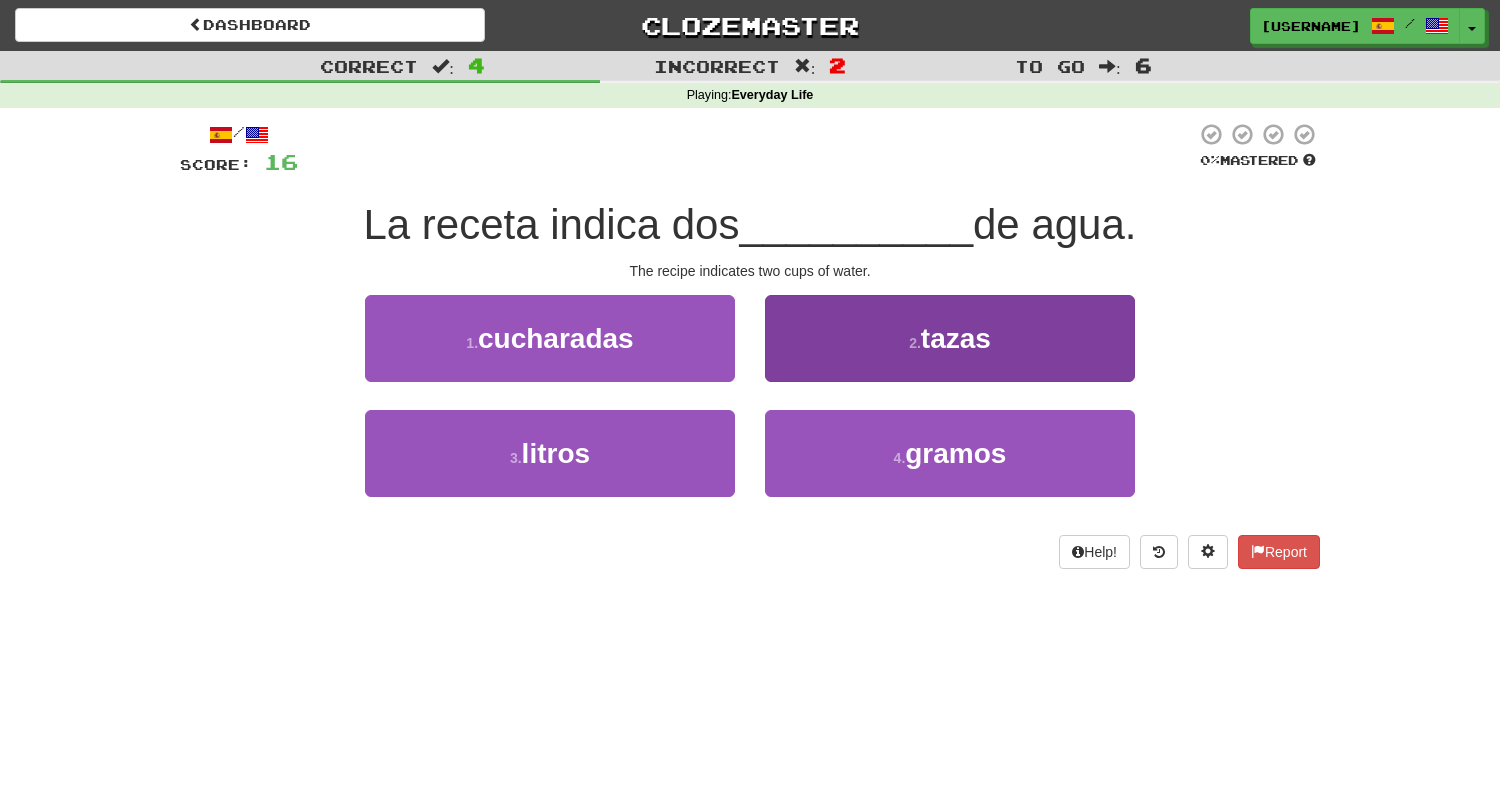 click on "2 .  tazas" at bounding box center [950, 338] 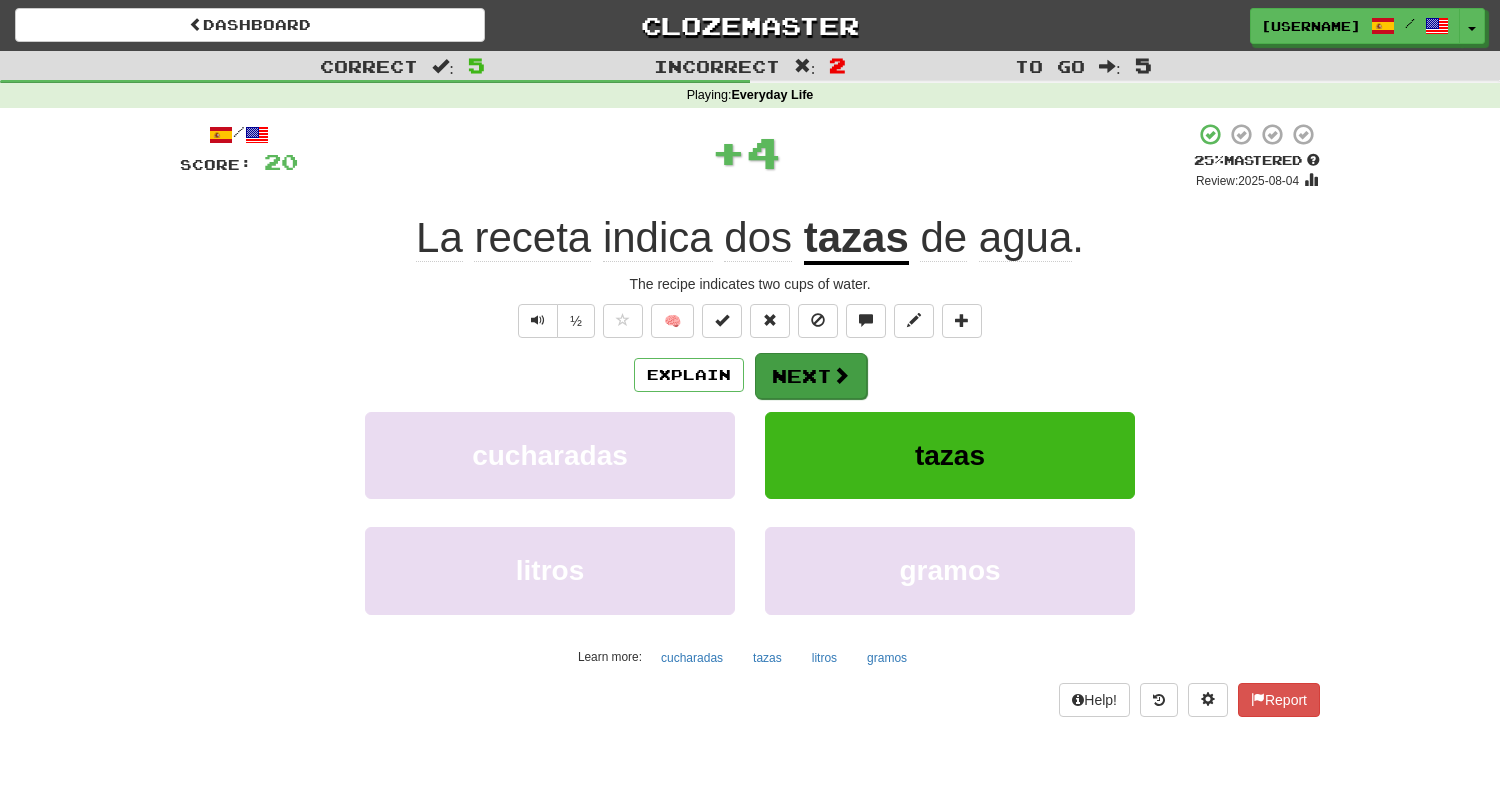 click on "Next" at bounding box center [811, 376] 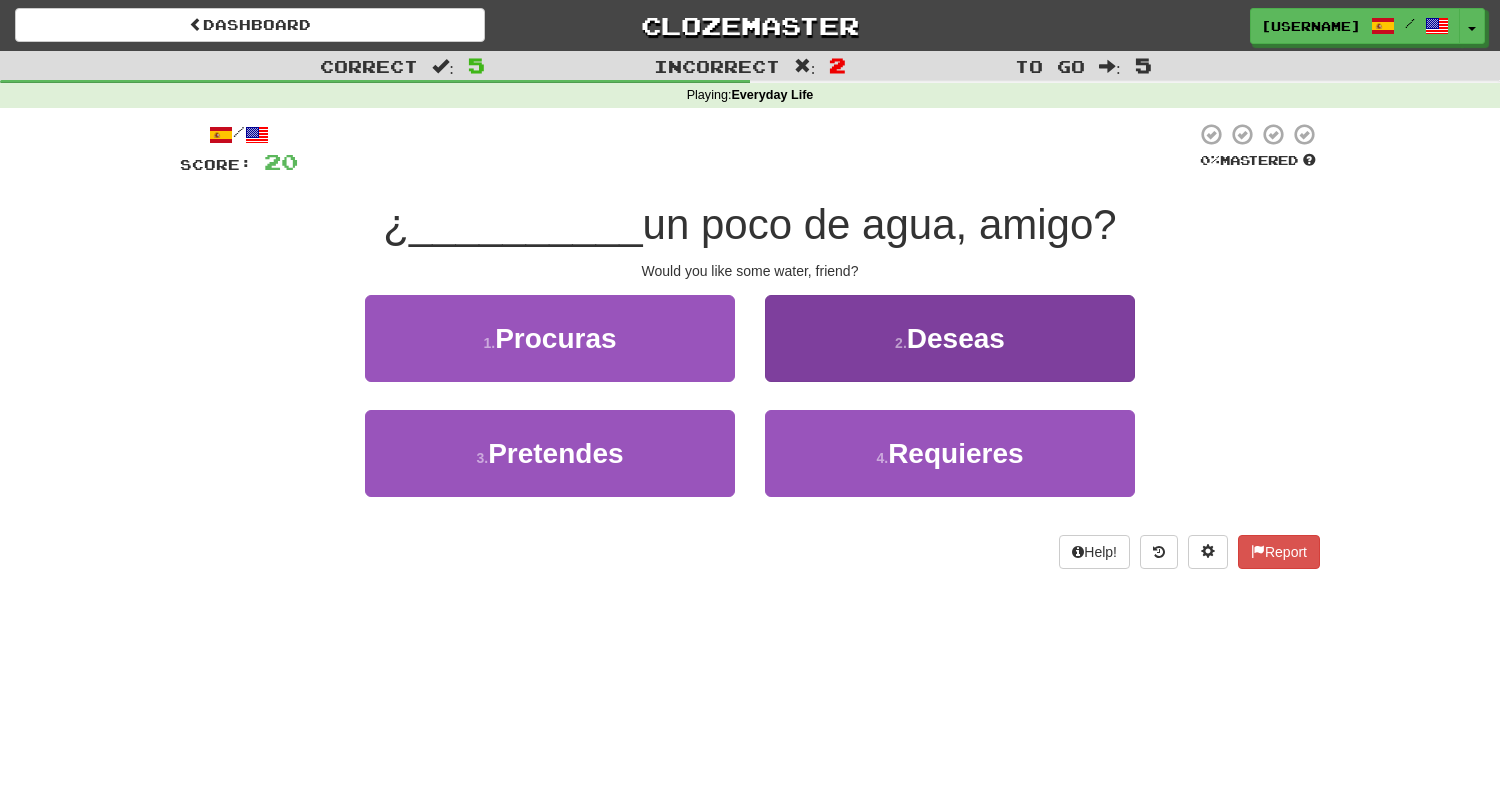 click on "2 .  Deseas" at bounding box center [950, 338] 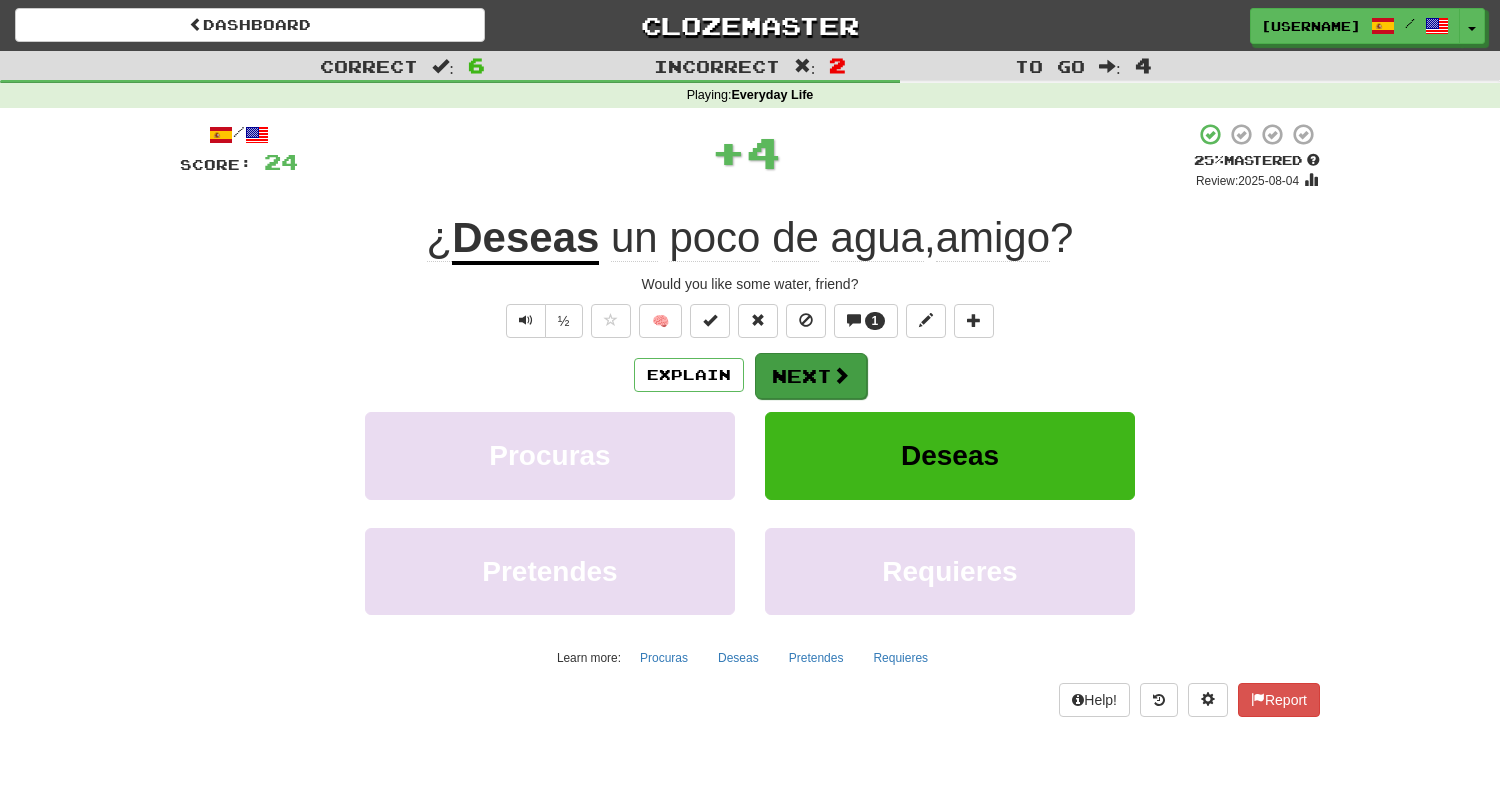 click at bounding box center (841, 375) 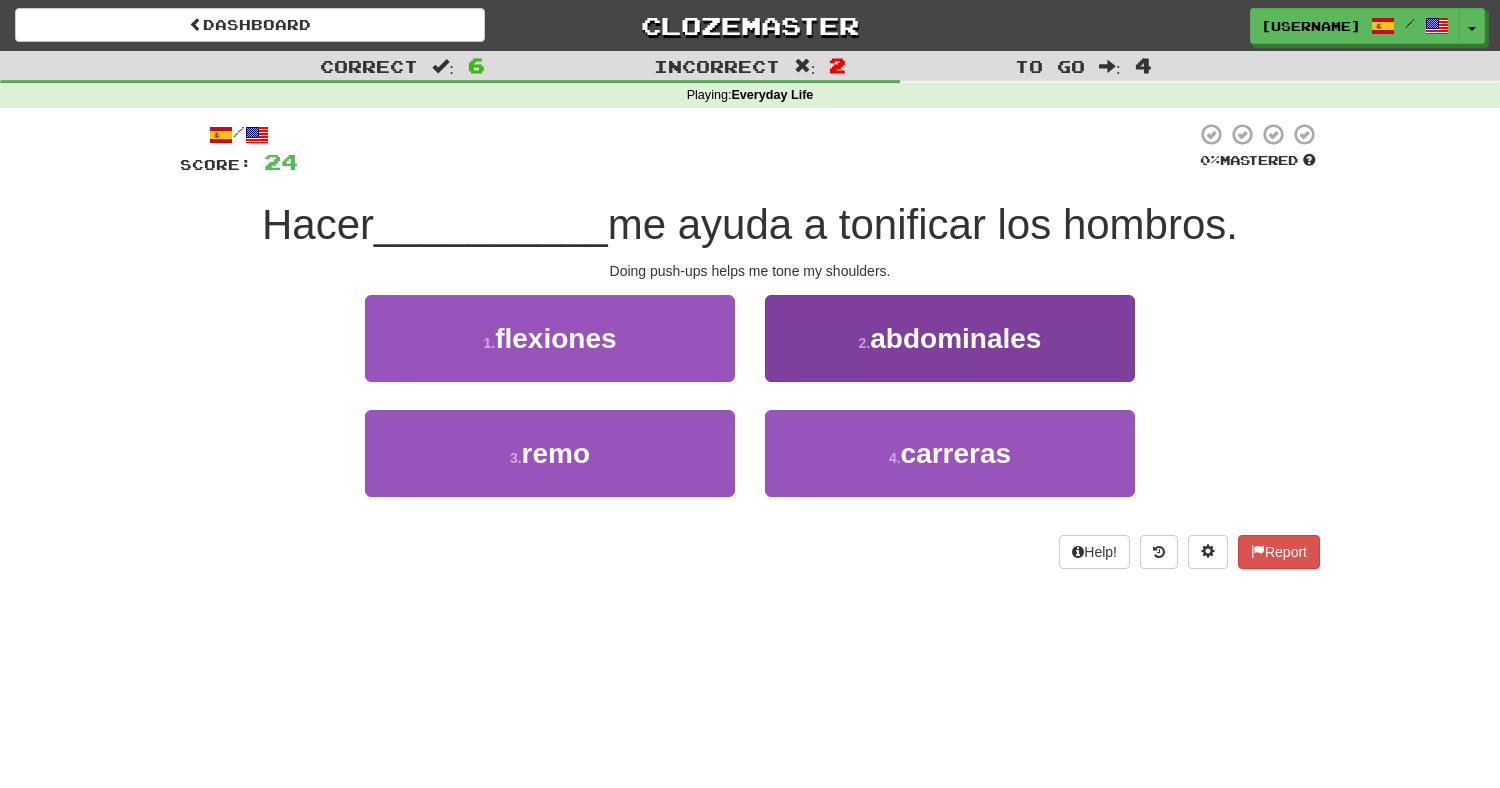 click on "2 .  abdominales" at bounding box center (950, 338) 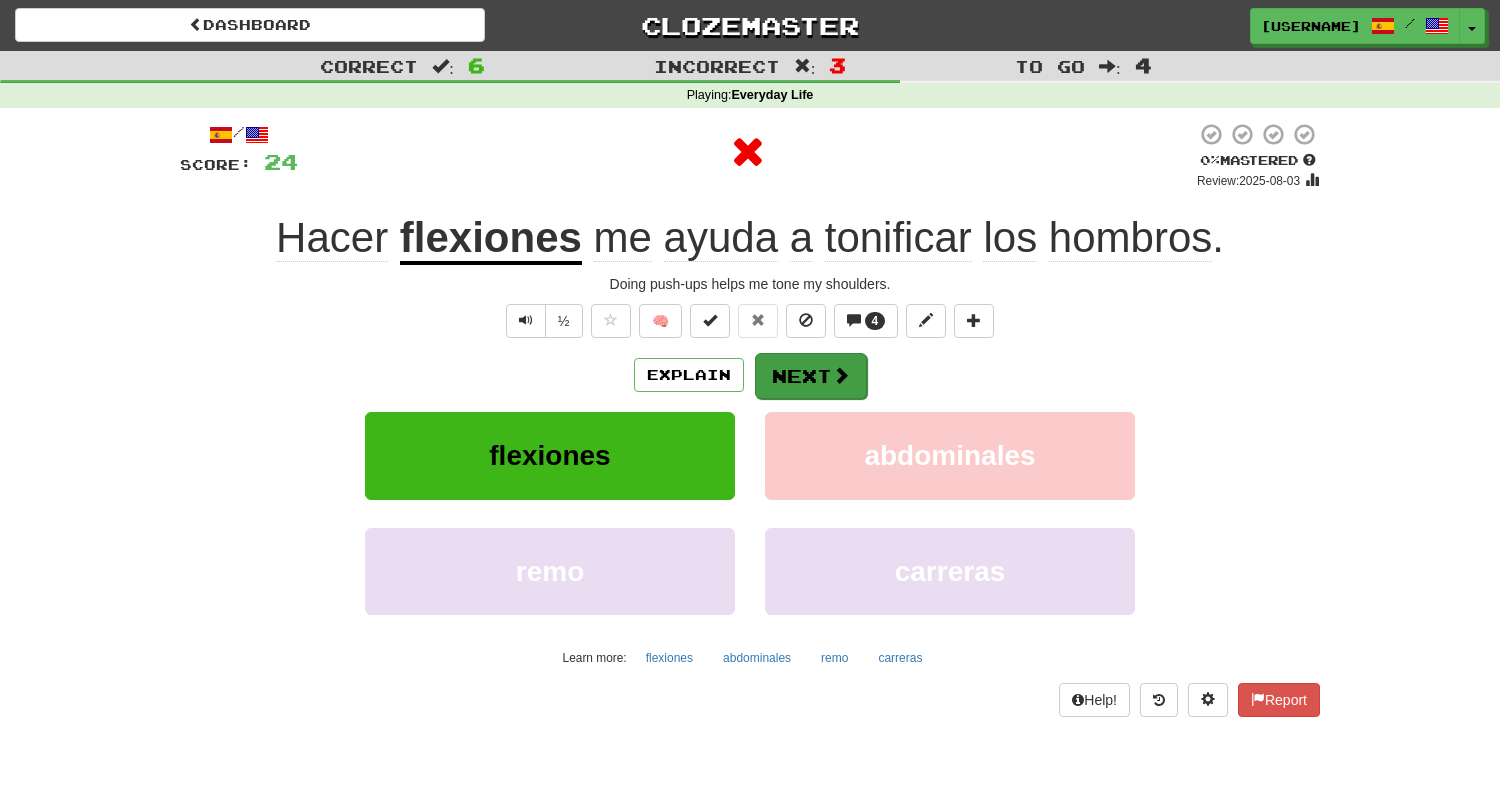 click on "Next" at bounding box center [811, 376] 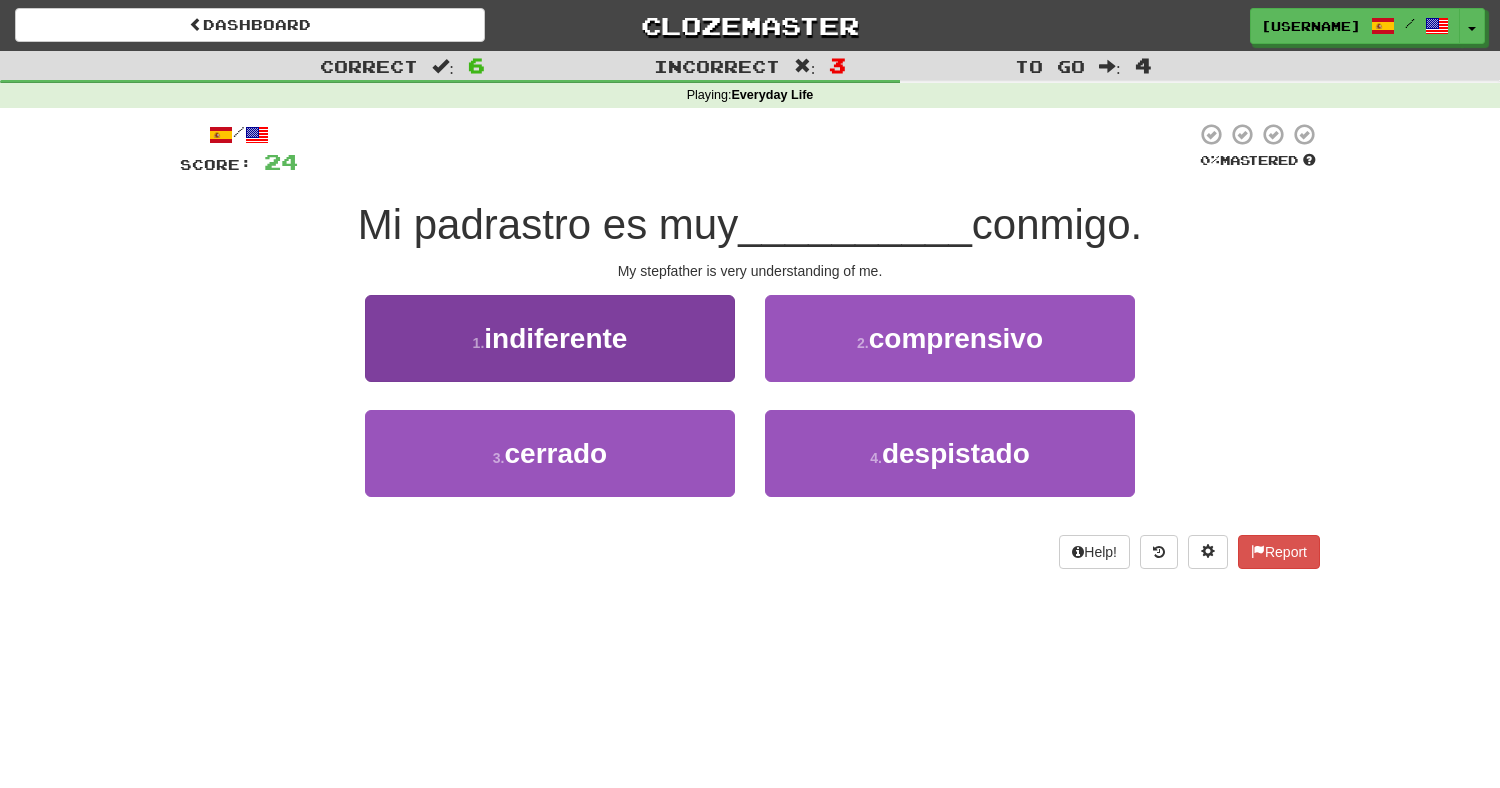 click on "1 .  indiferente" at bounding box center [550, 338] 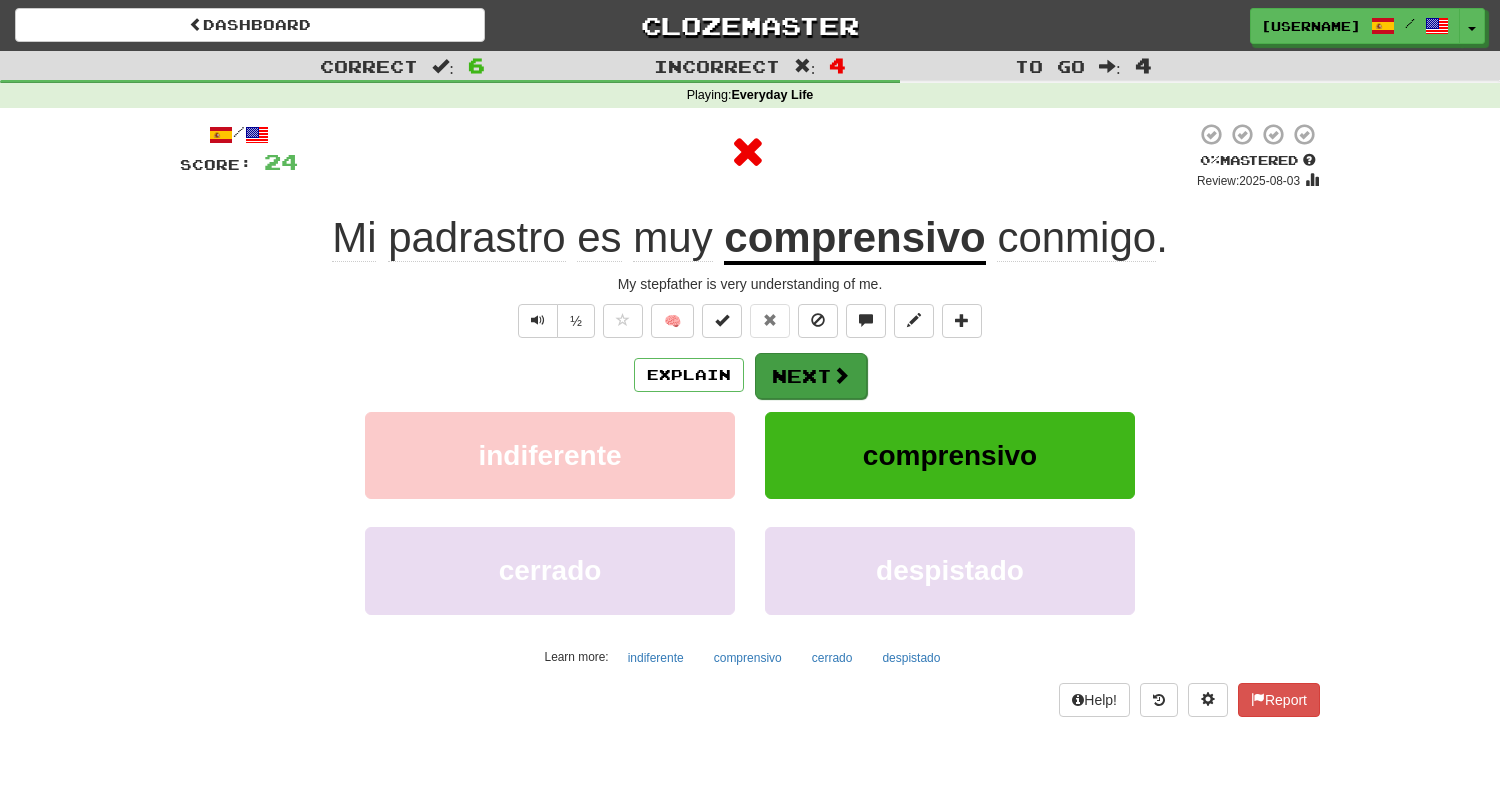 click on "Next" at bounding box center [811, 376] 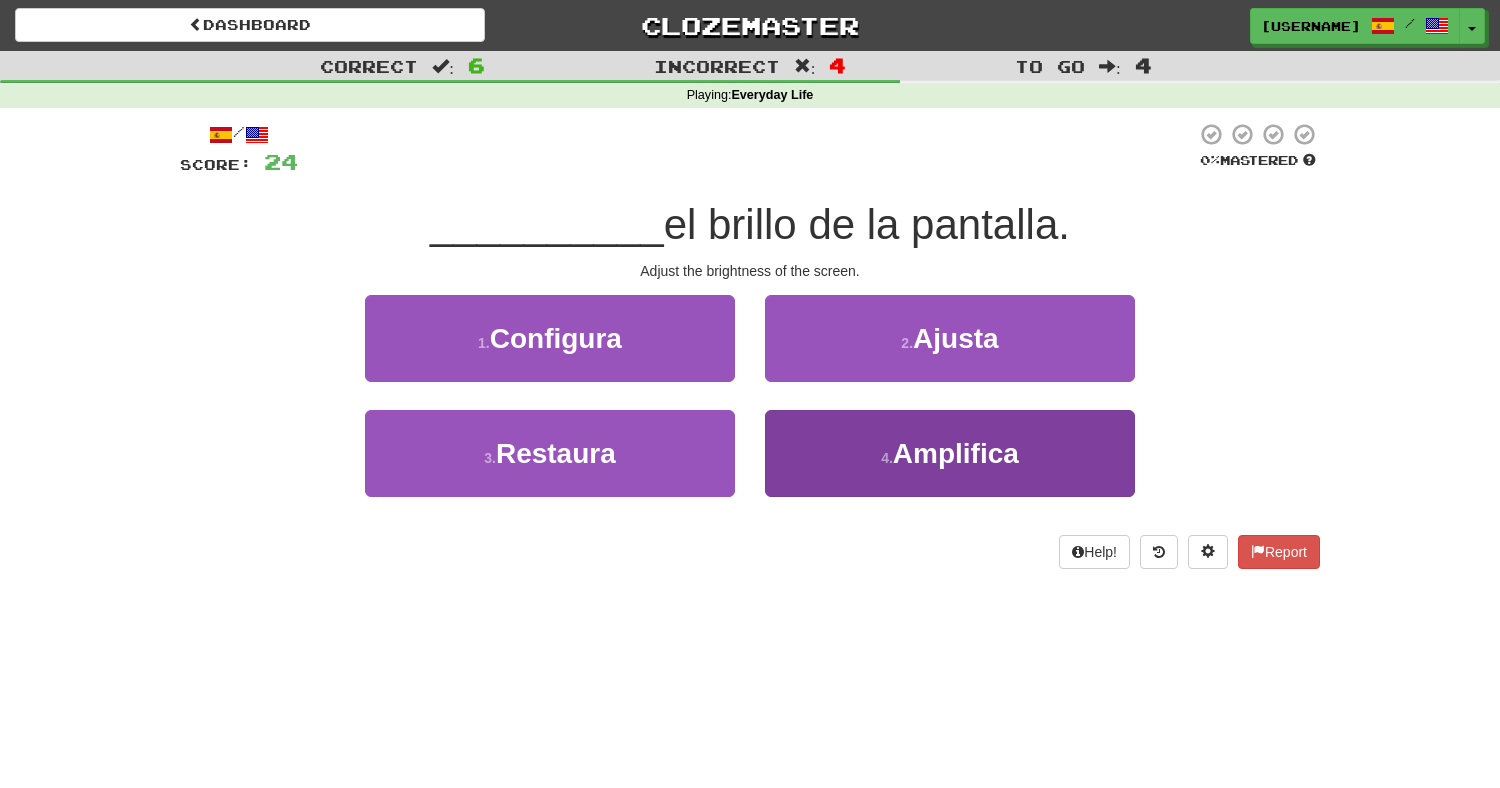 click on "4 .  Amplifica" at bounding box center [950, 453] 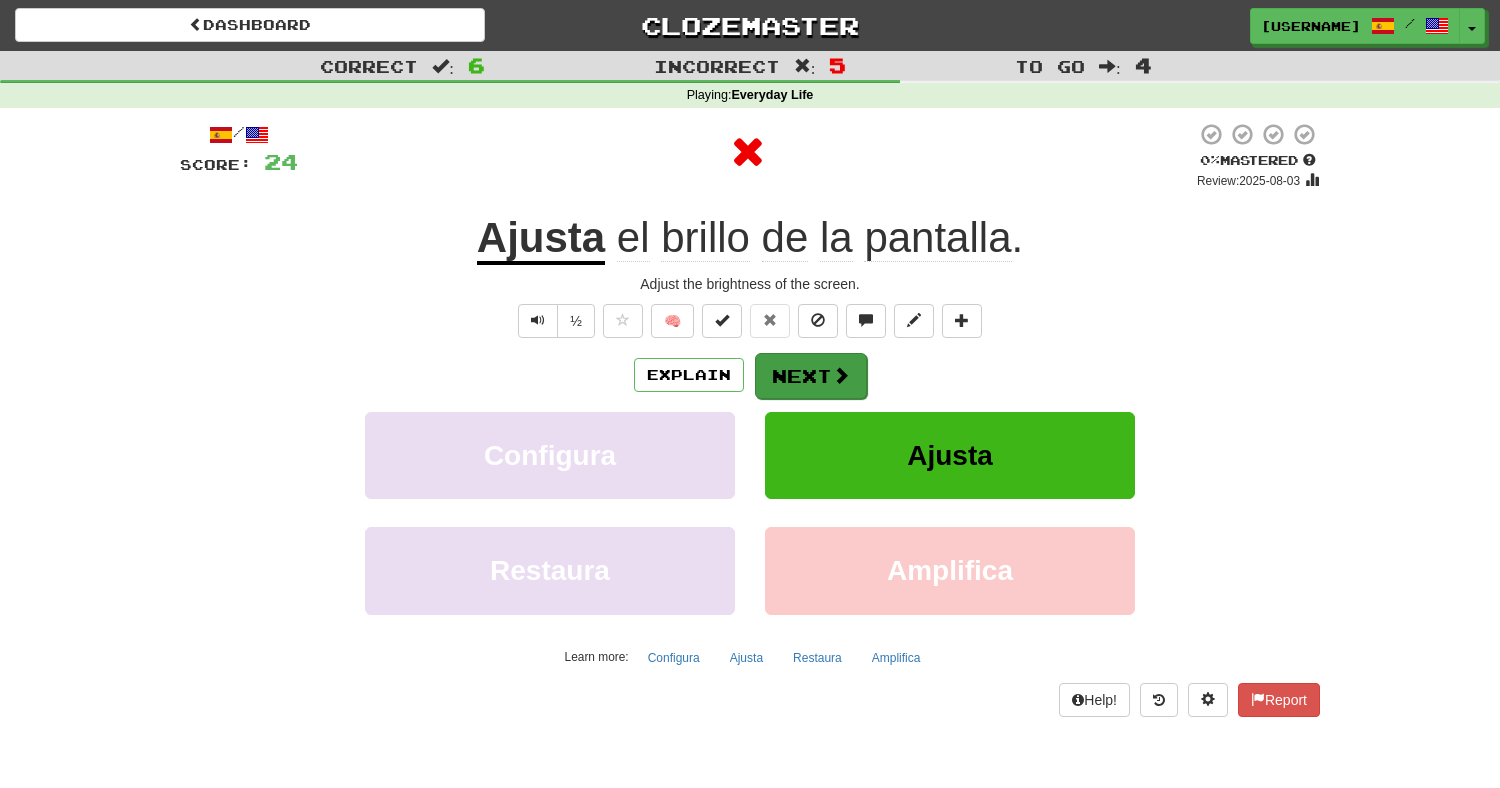 click on "Next" at bounding box center (811, 376) 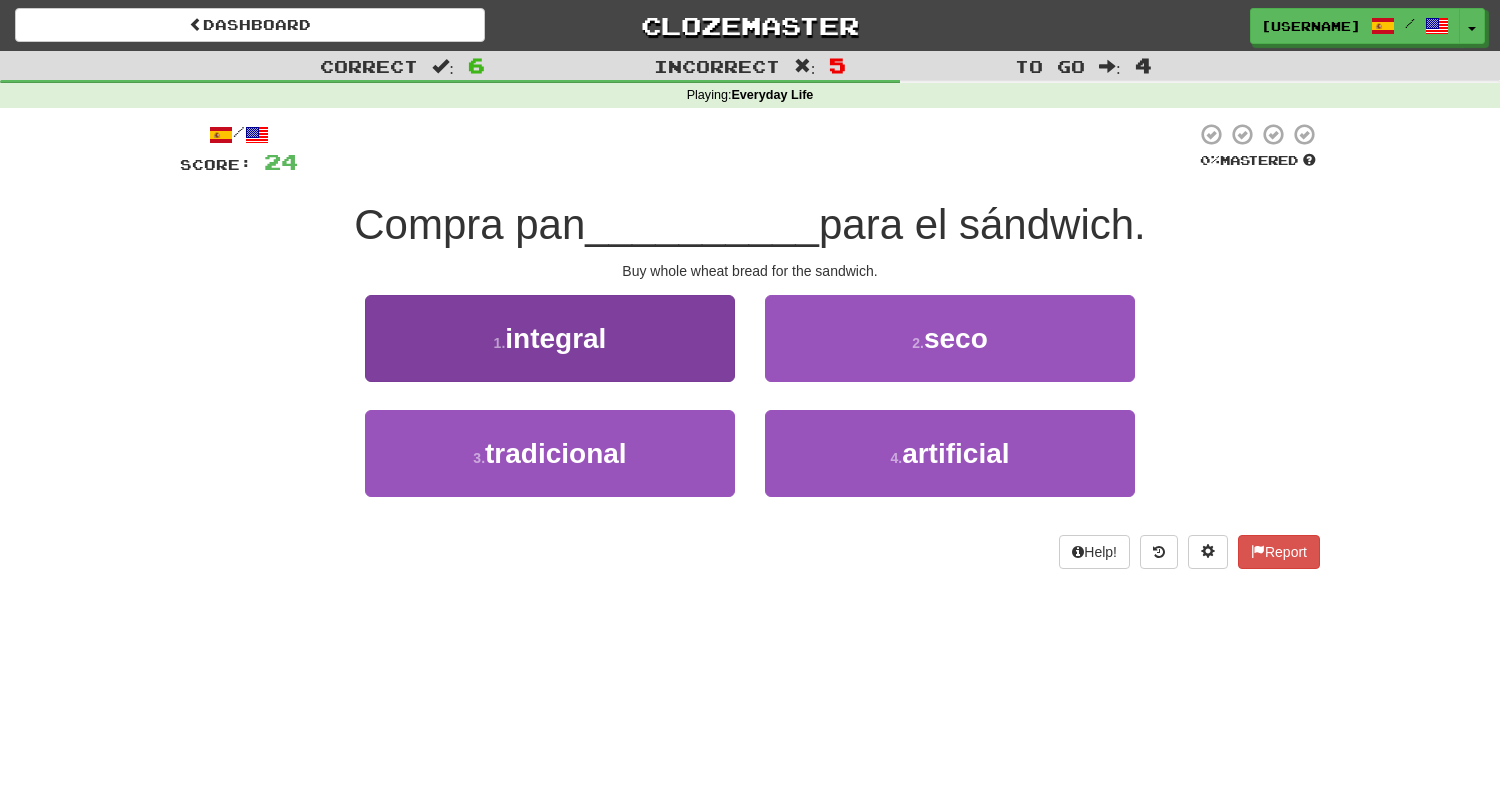 click on "1 .  integral" at bounding box center [550, 338] 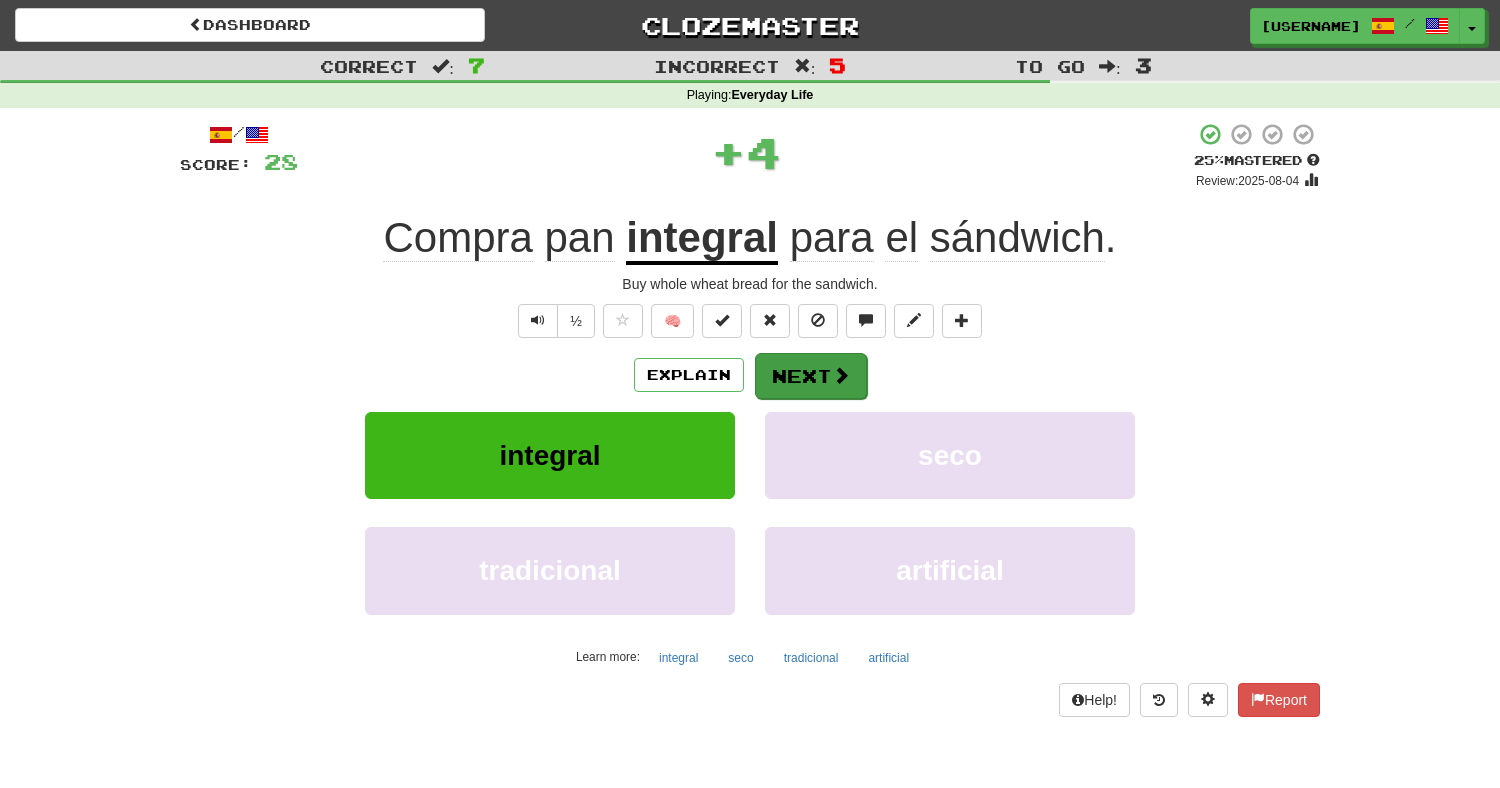 click at bounding box center (841, 375) 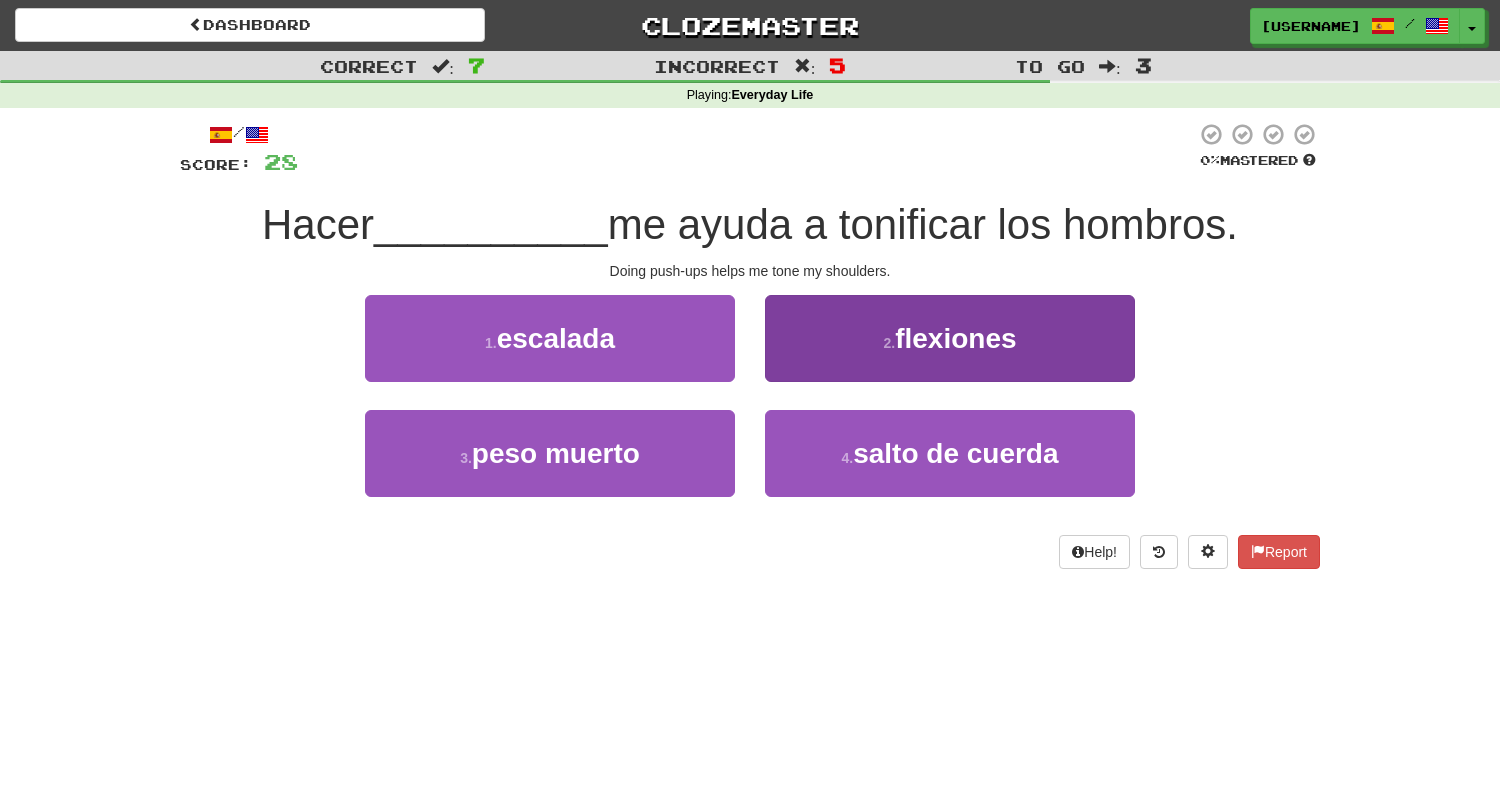 click on "2 .  flexiones" at bounding box center [950, 338] 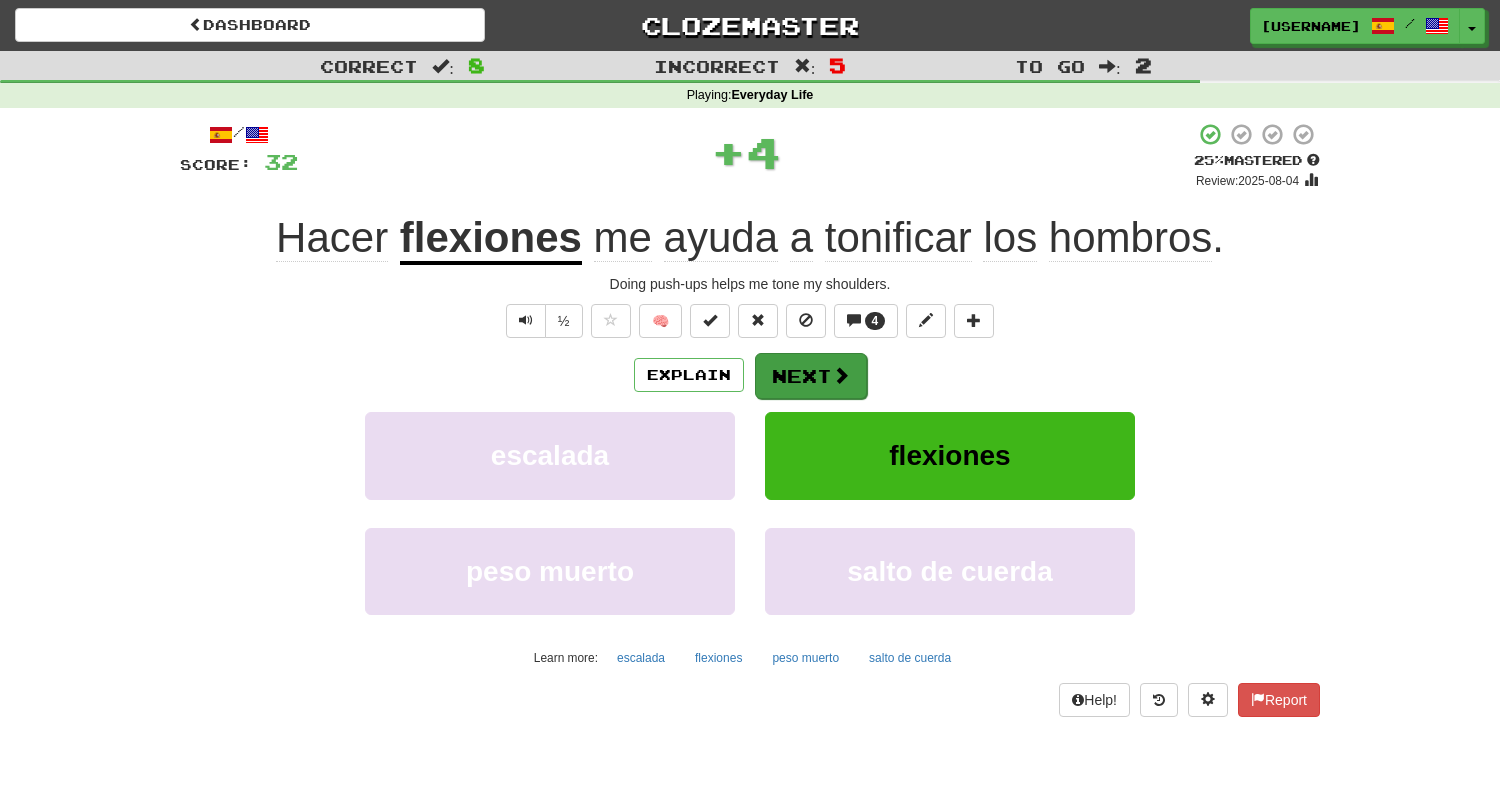 click on "Next" at bounding box center [811, 376] 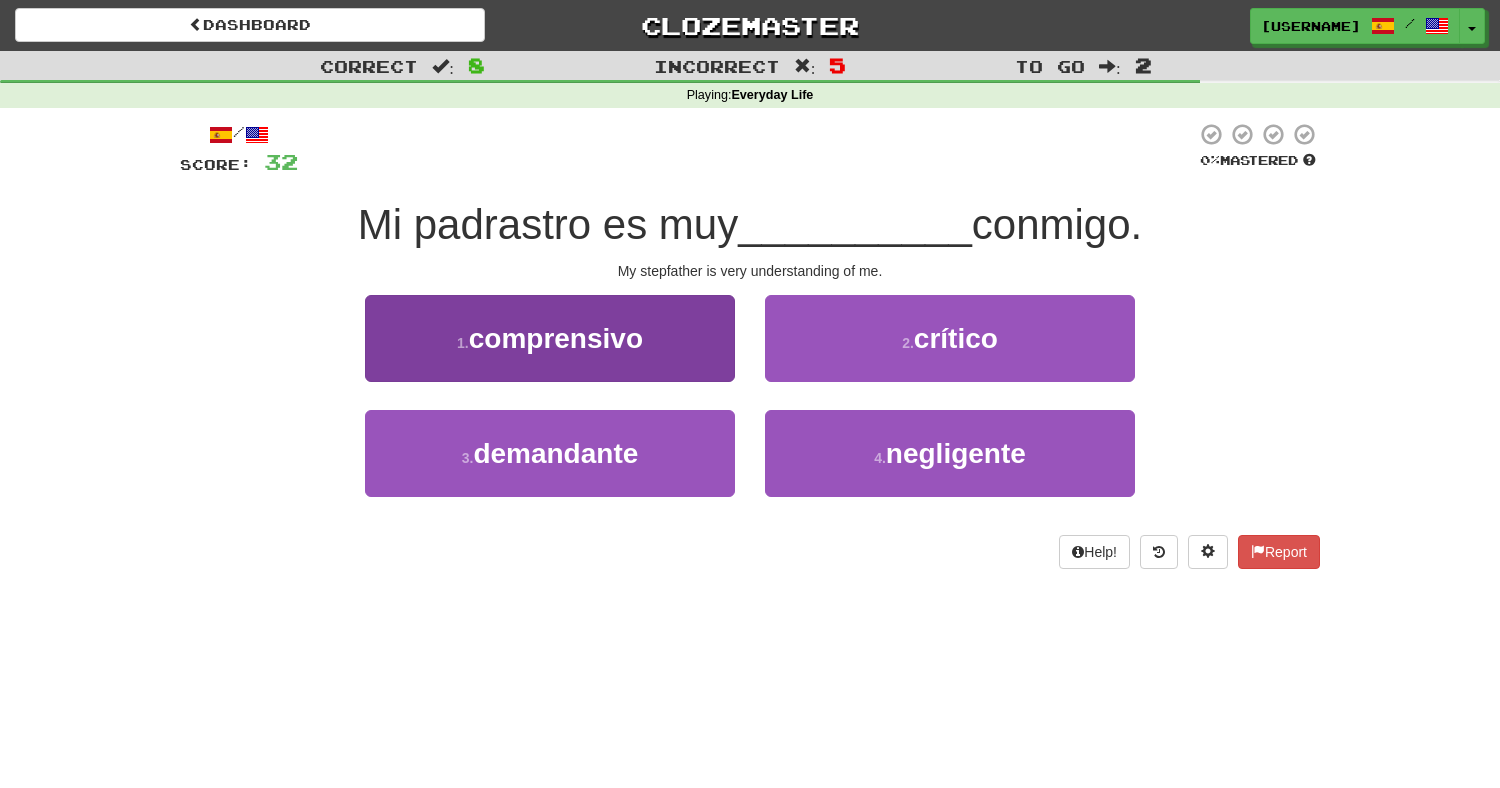 click on "comprensivo" at bounding box center [556, 338] 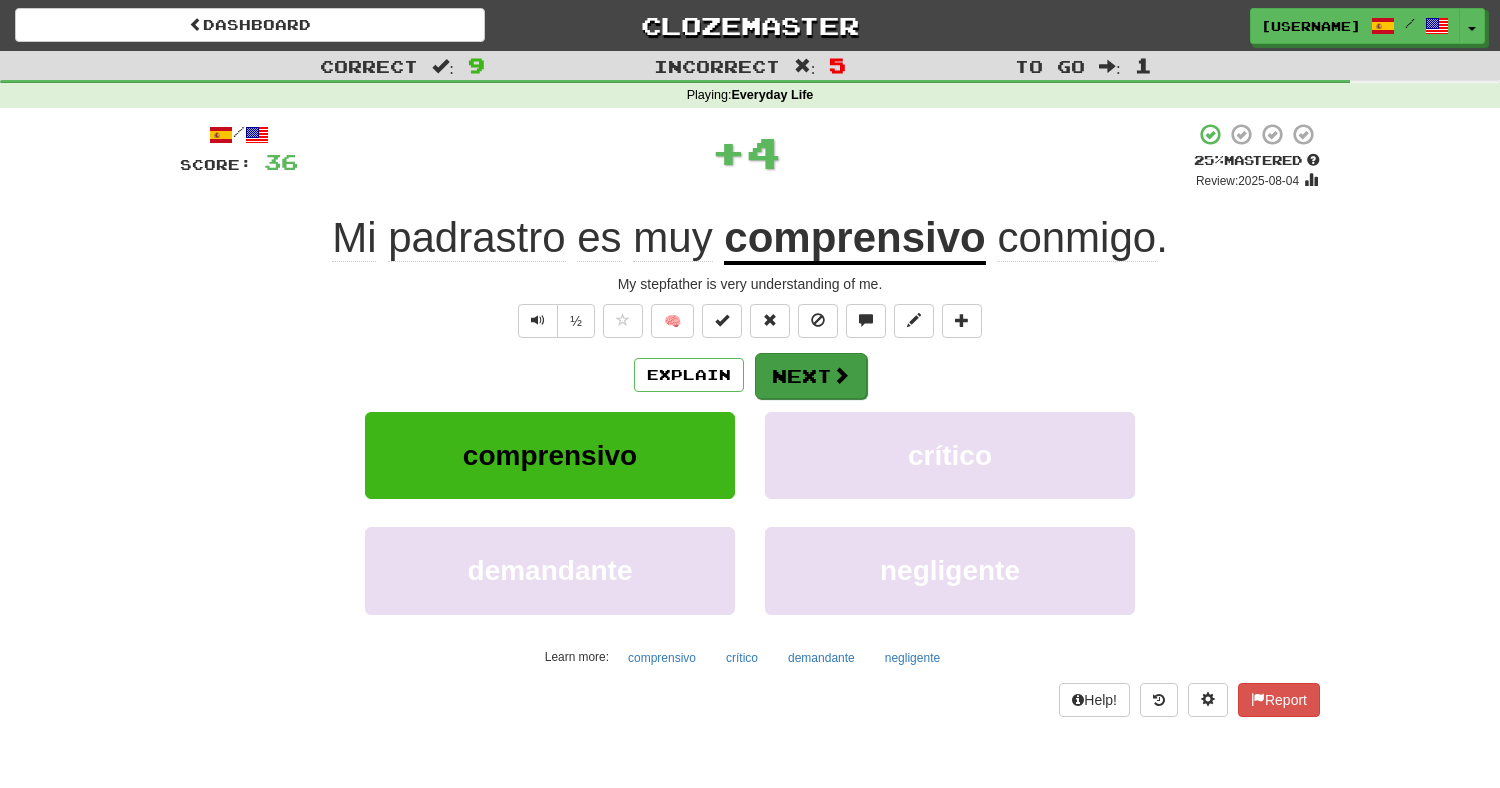 click at bounding box center [841, 375] 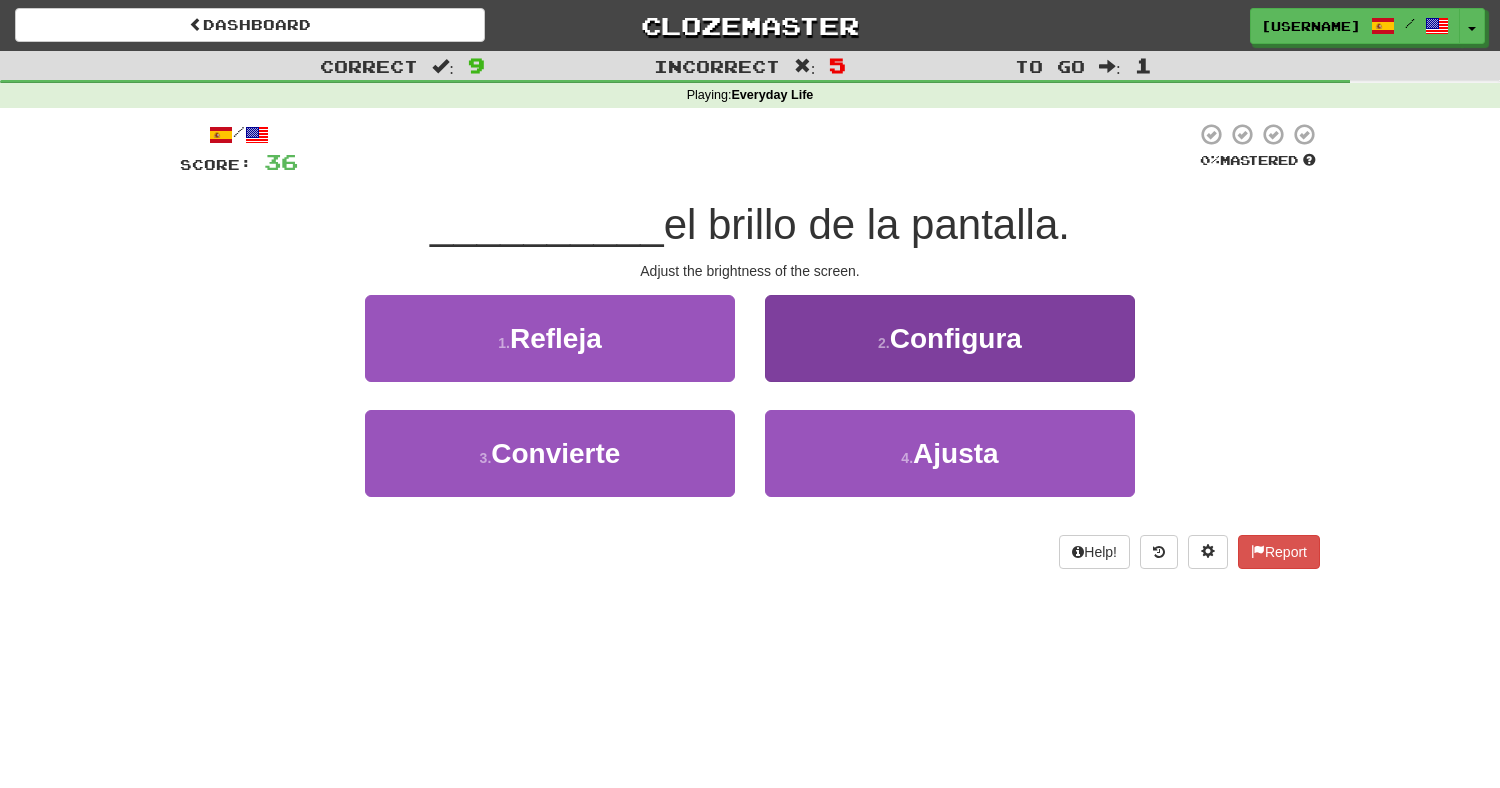 click on "2 .  Configura" at bounding box center [950, 338] 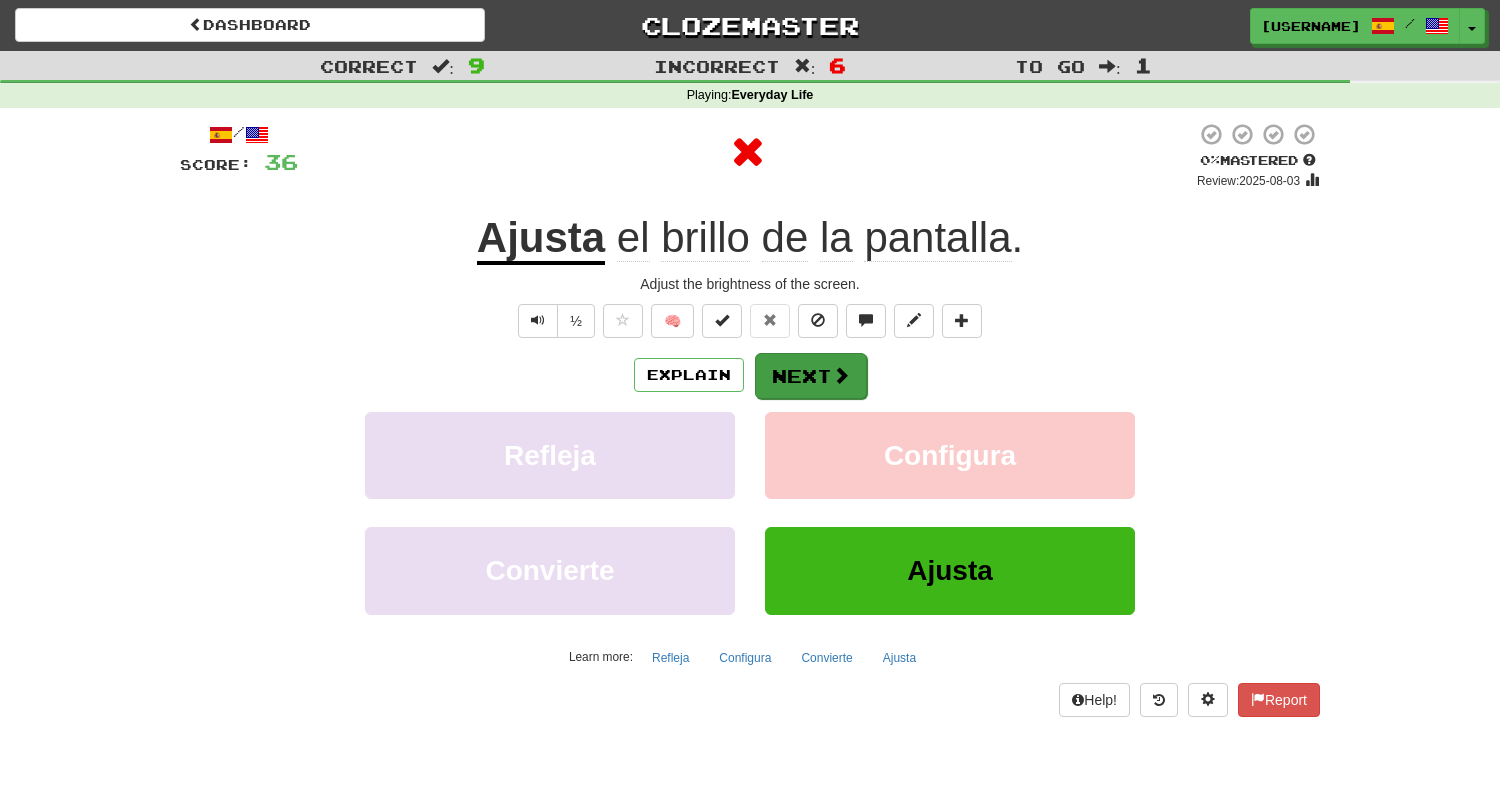 click on "Next" at bounding box center [811, 376] 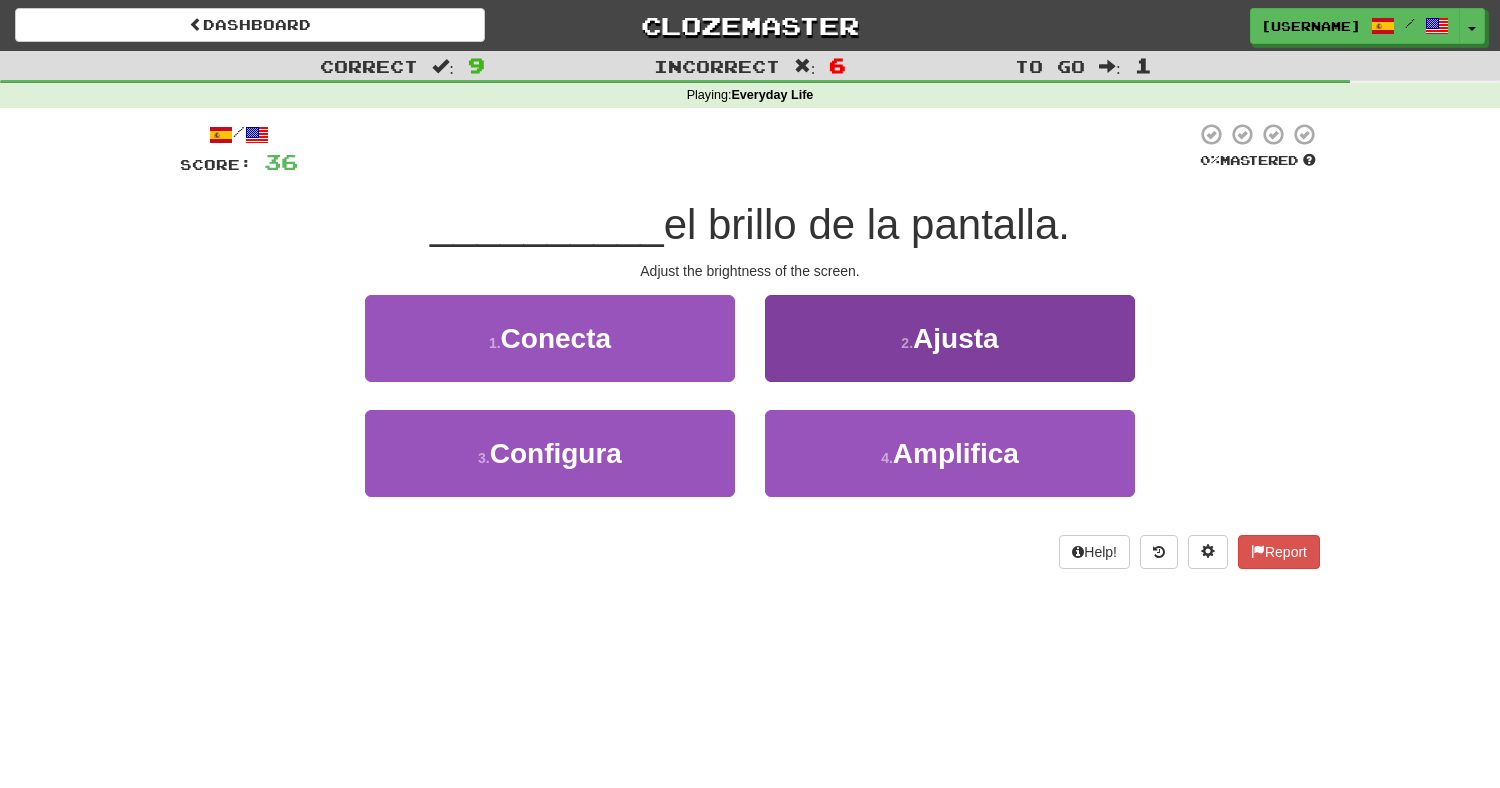 click on "2 .  Ajusta" at bounding box center [950, 338] 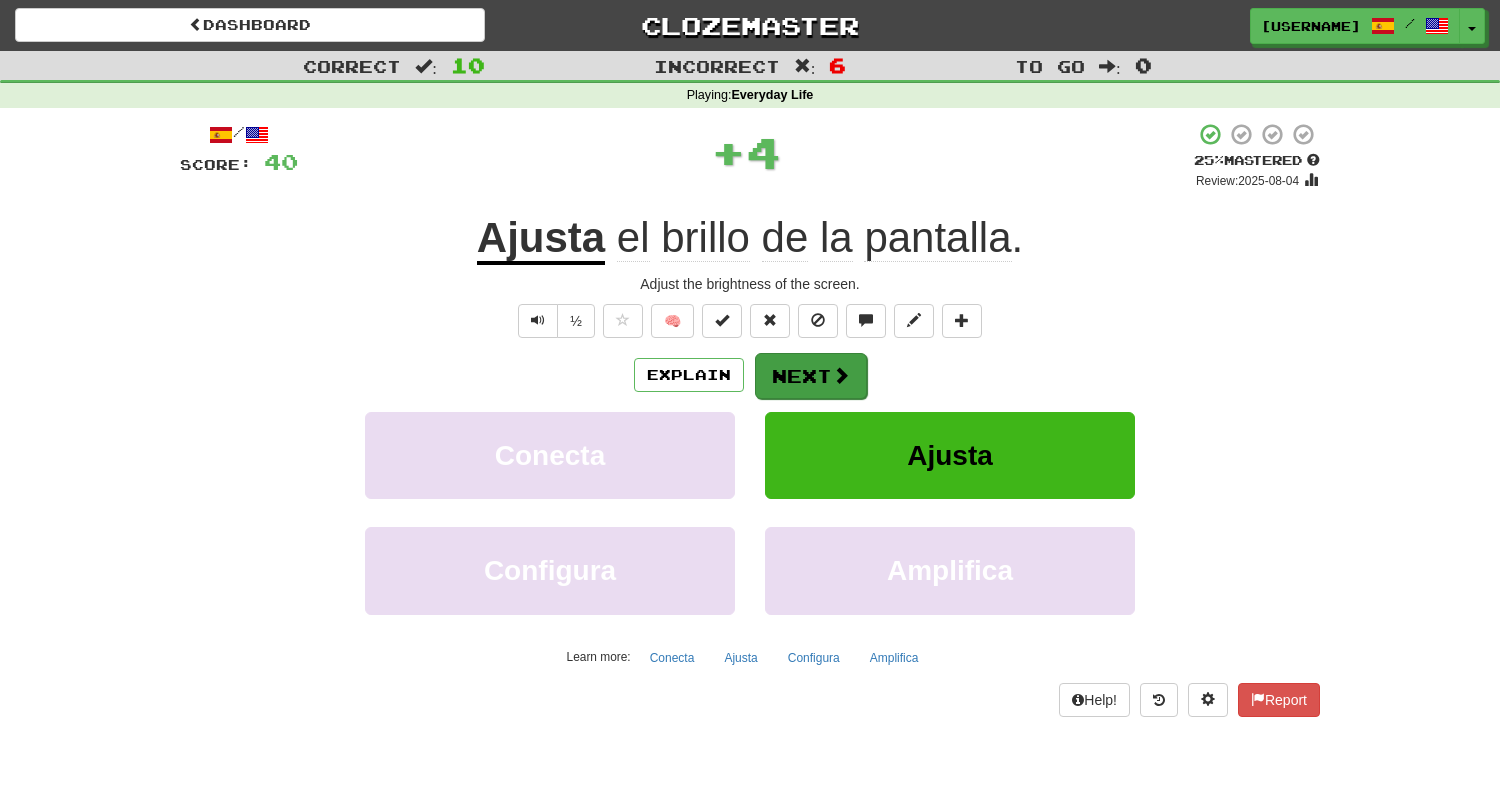 click on "Next" at bounding box center [811, 376] 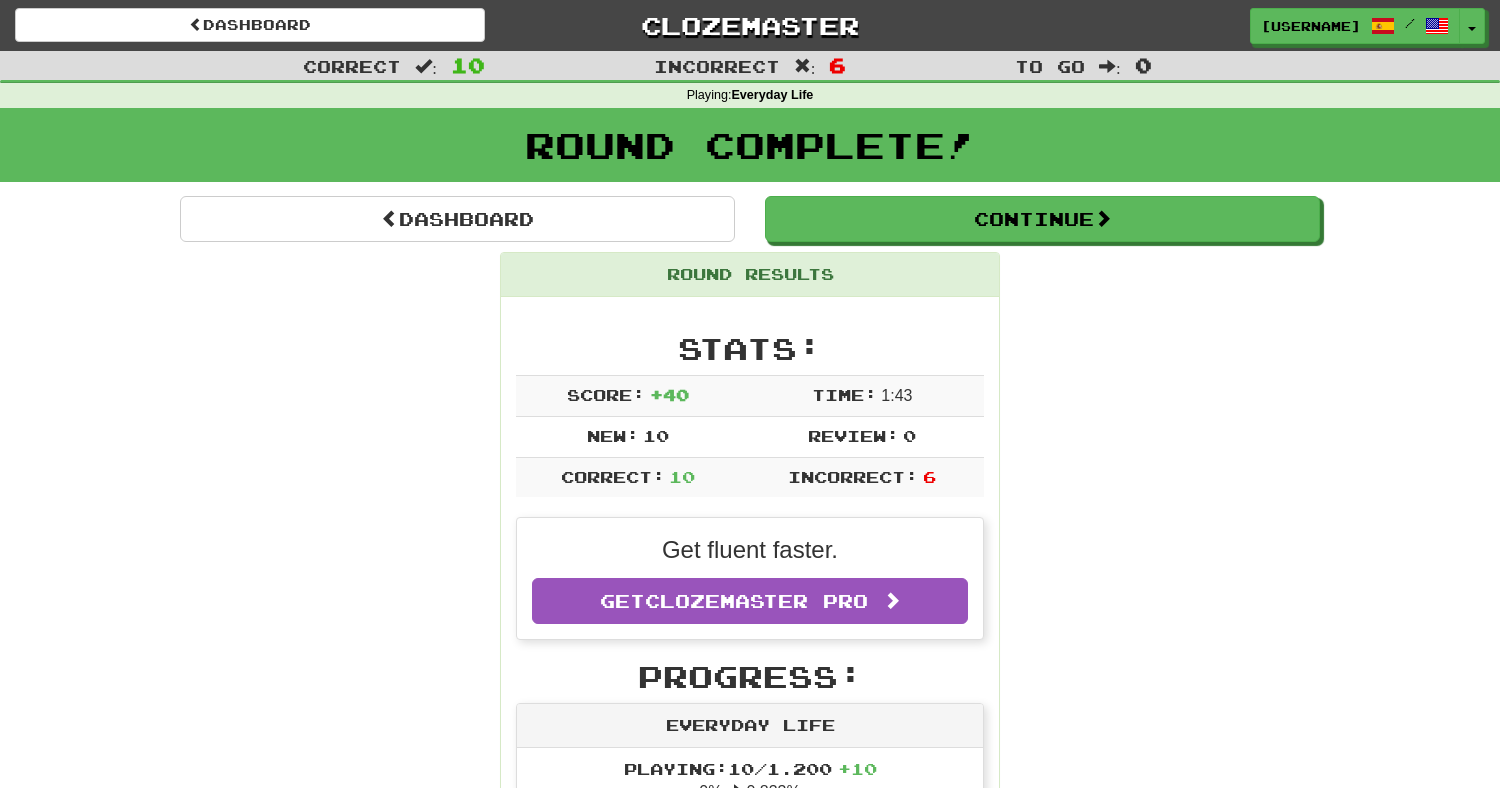 scroll, scrollTop: 0, scrollLeft: 0, axis: both 